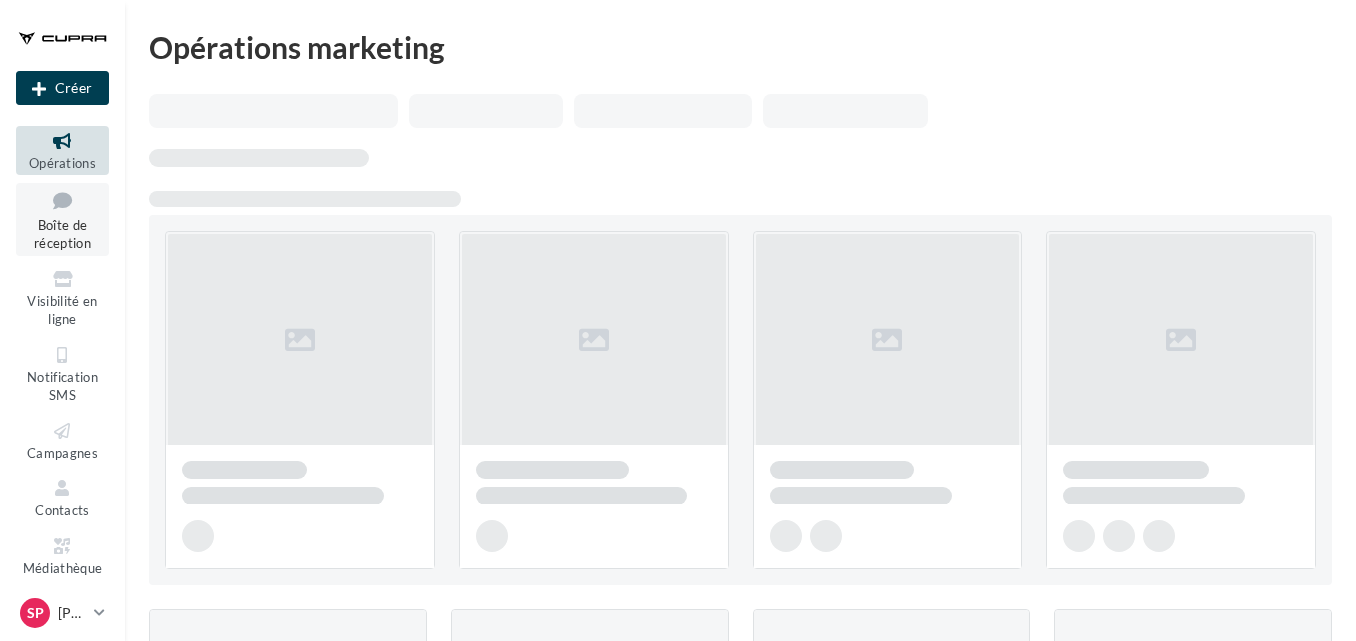 scroll, scrollTop: 0, scrollLeft: 0, axis: both 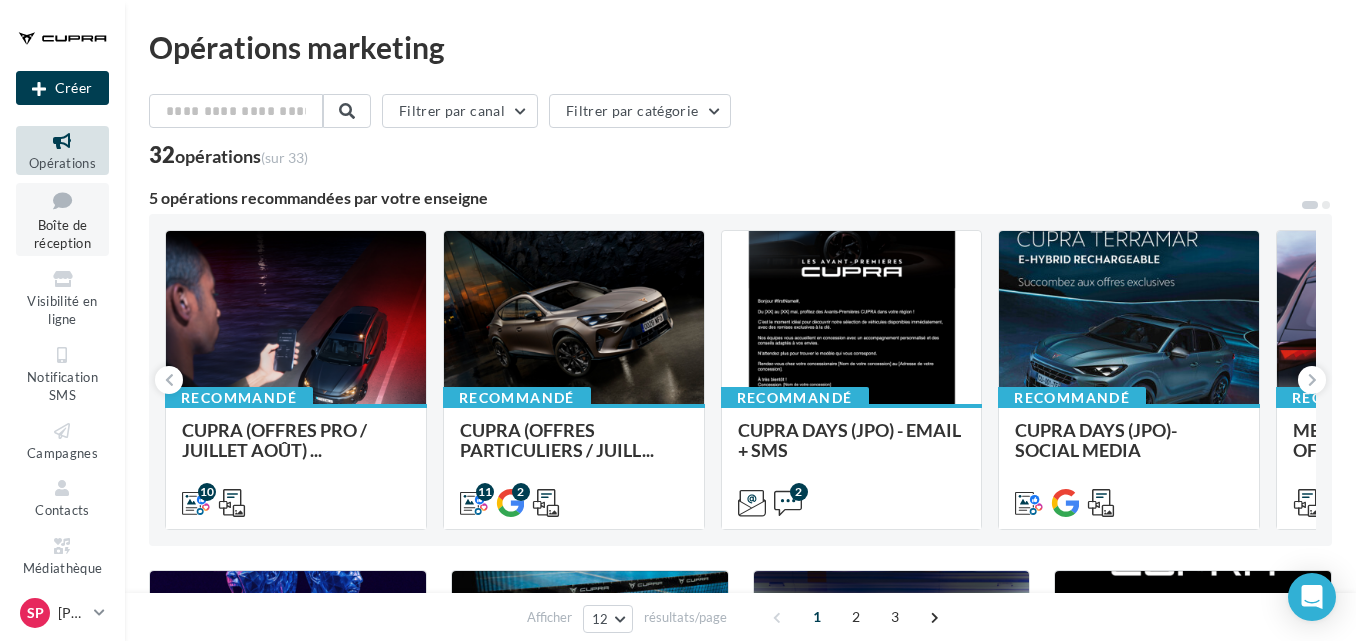 click on "Boîte de réception" at bounding box center [62, 234] 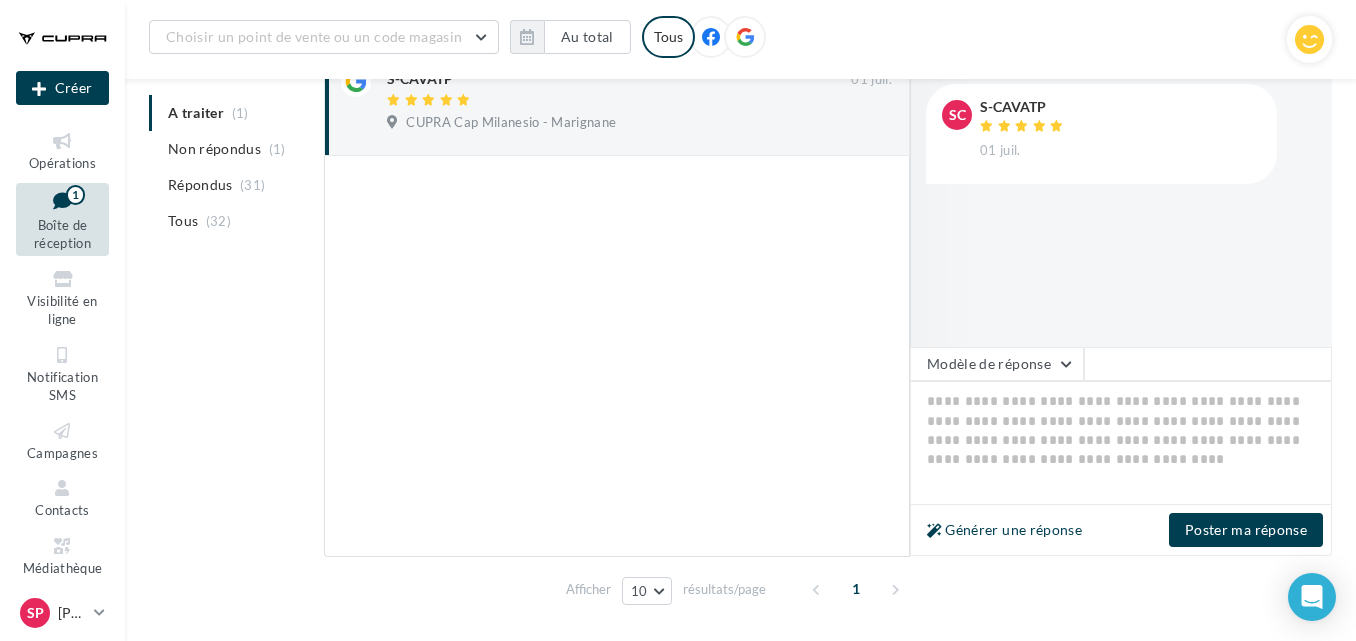 scroll, scrollTop: 300, scrollLeft: 0, axis: vertical 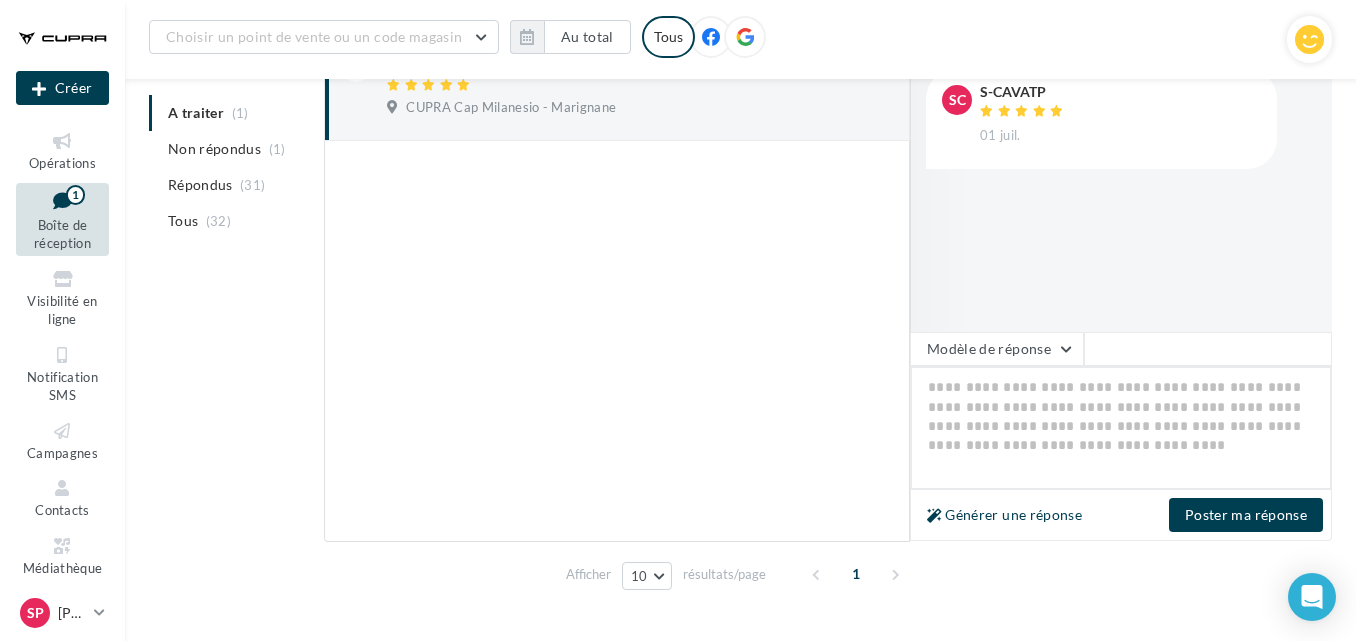 click at bounding box center (1121, 428) 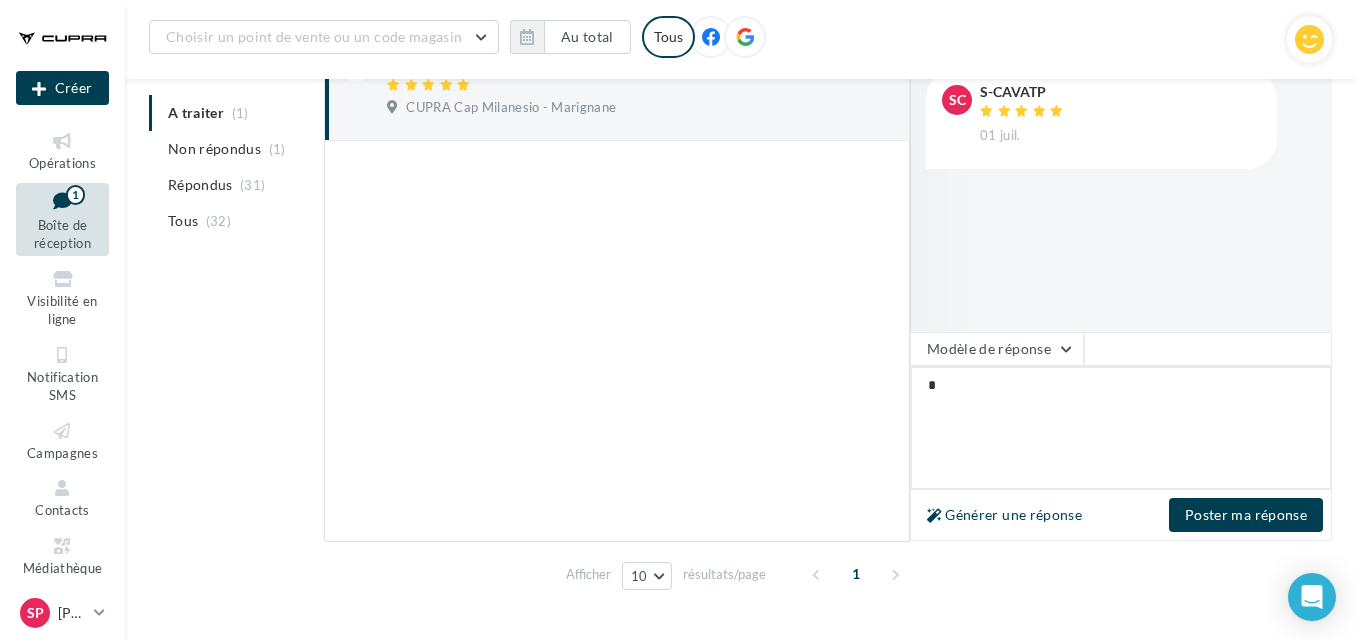 type on "*" 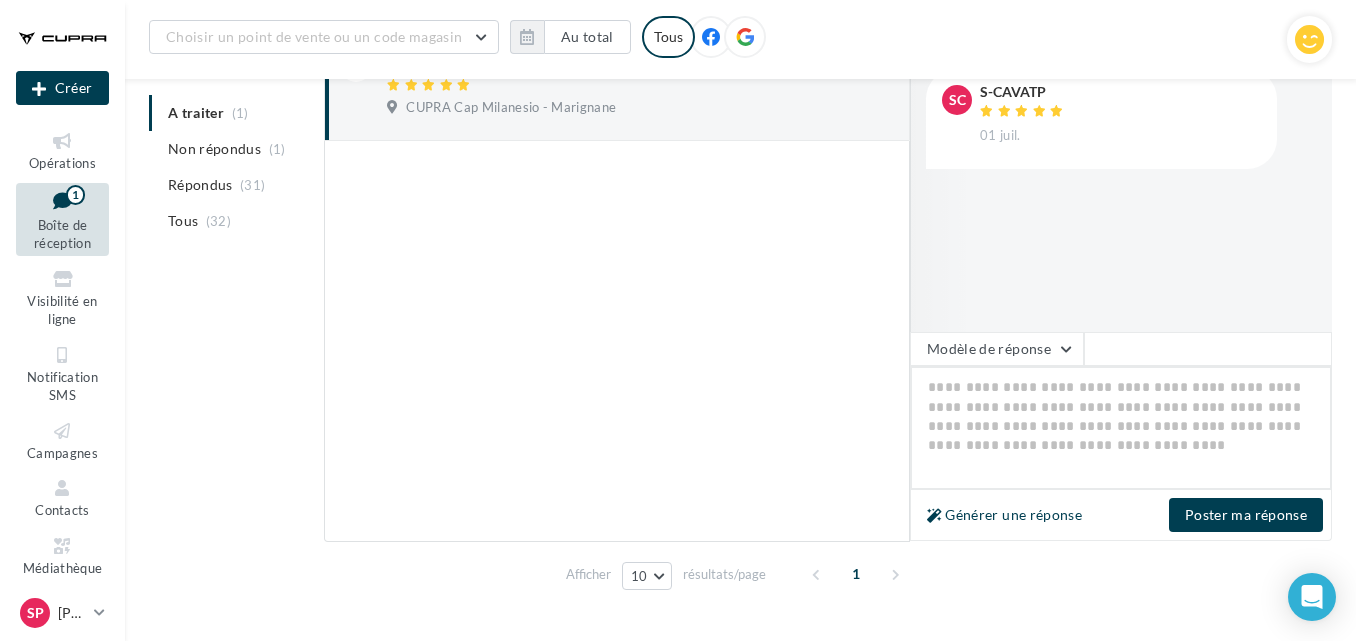 type on "*" 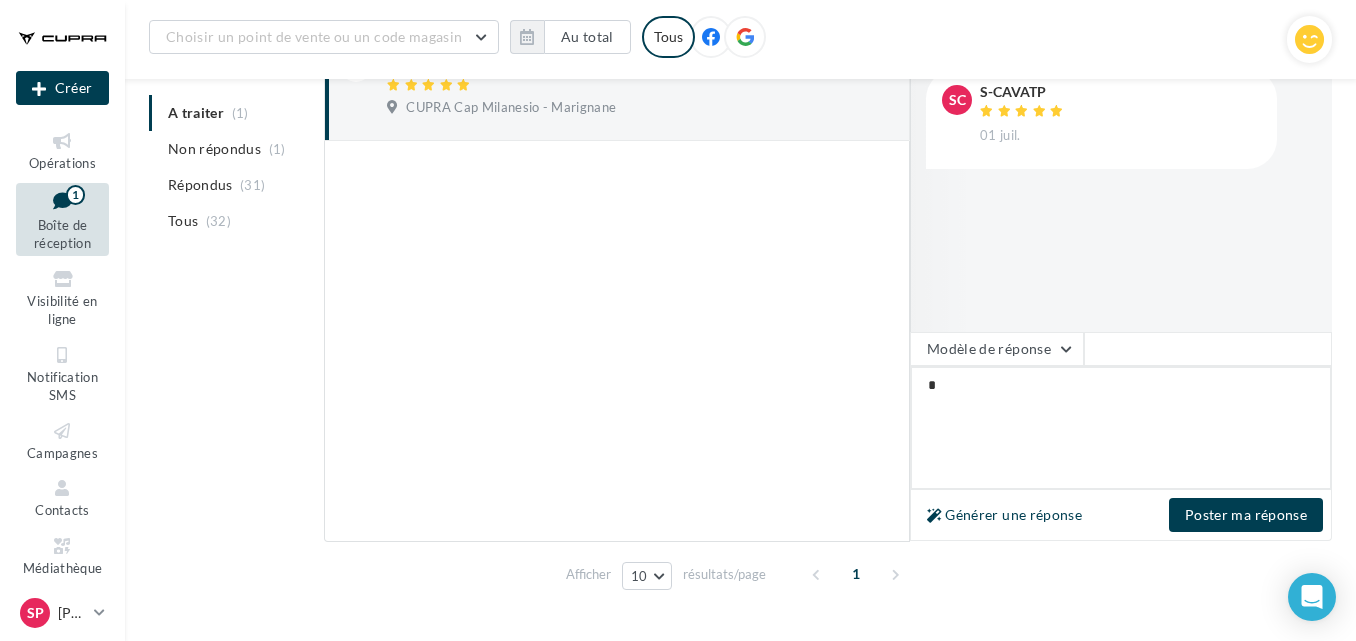 type on "**" 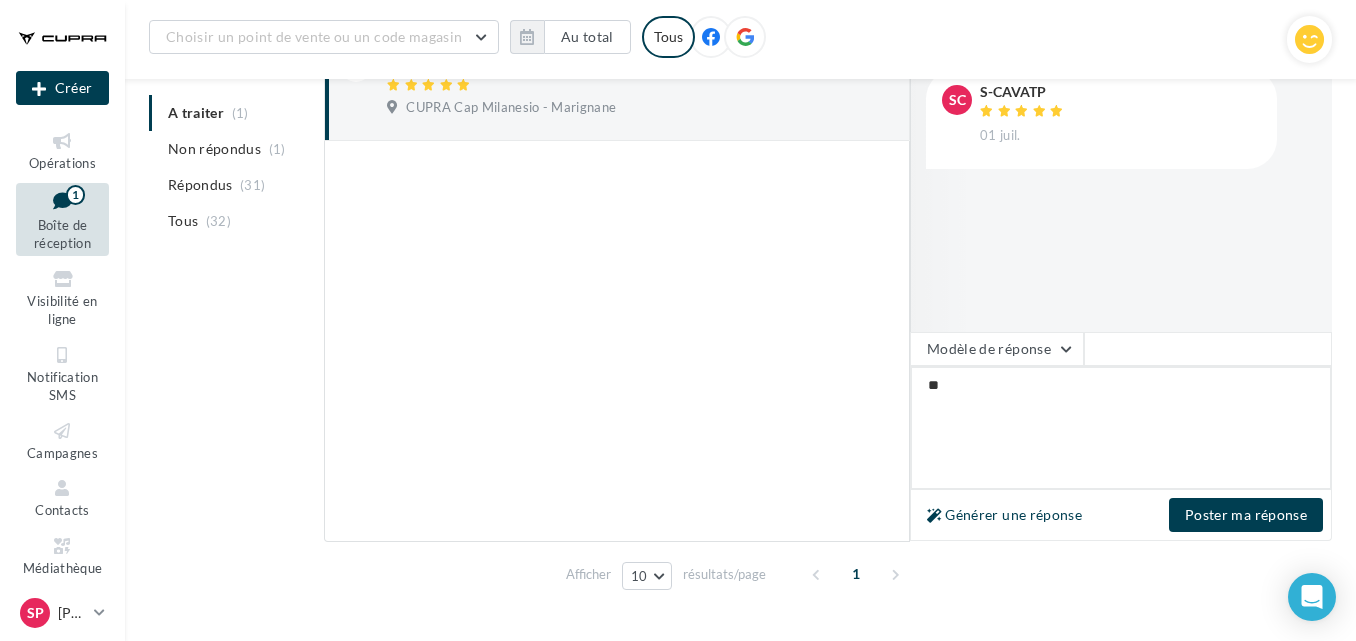 type on "***" 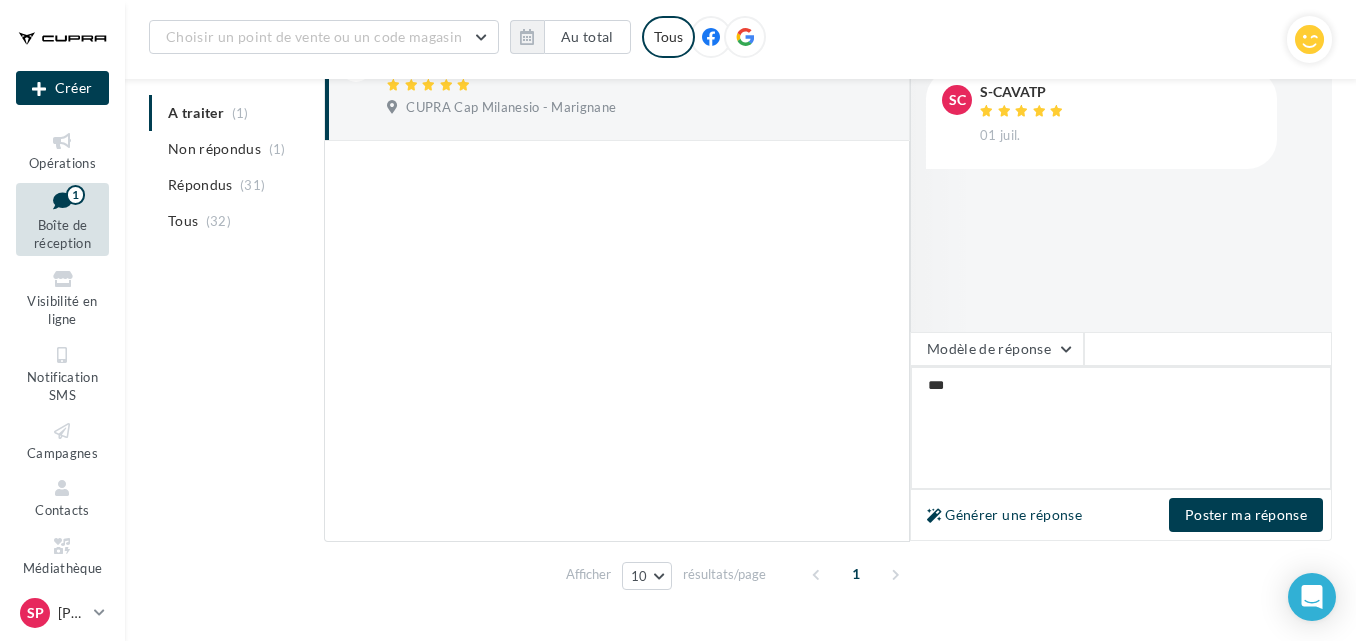 type on "****" 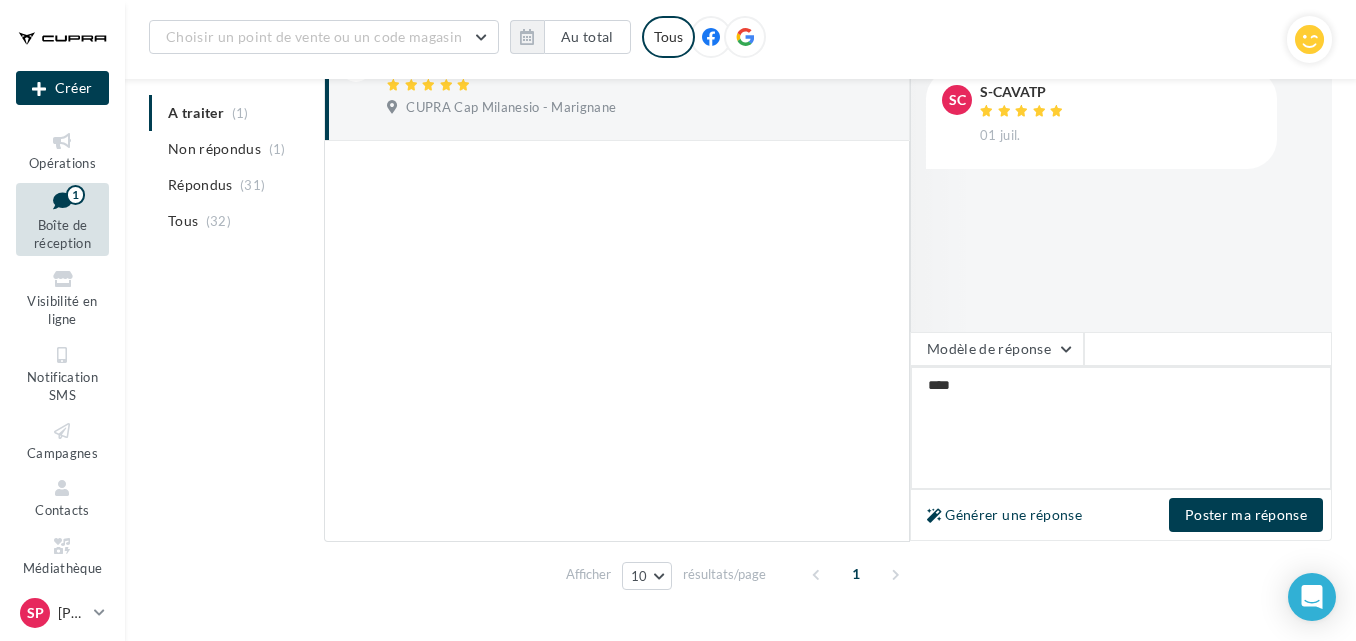 type on "*****" 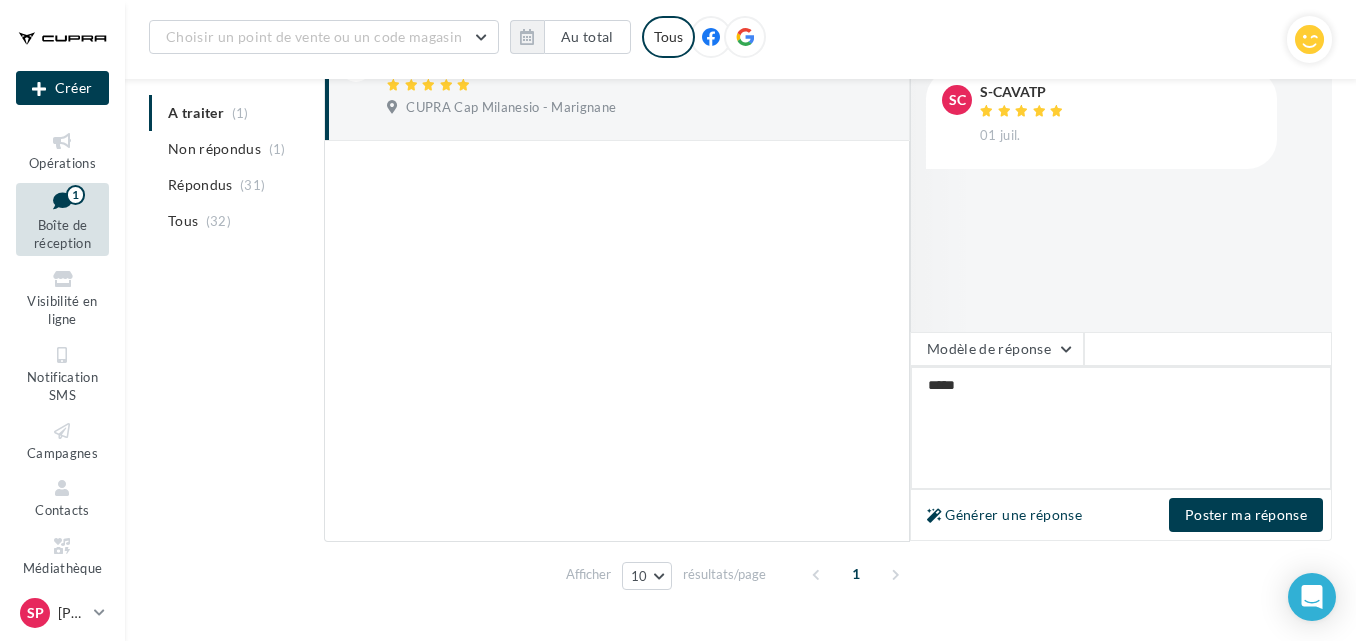 type on "******" 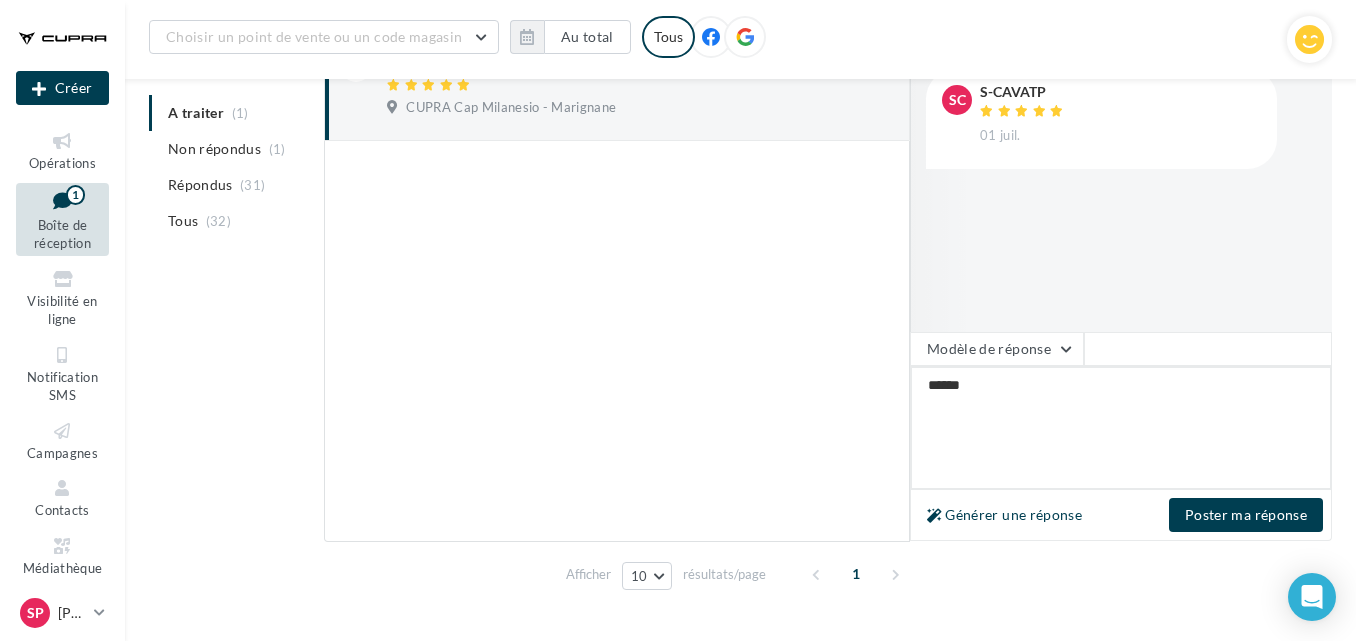 type on "*******" 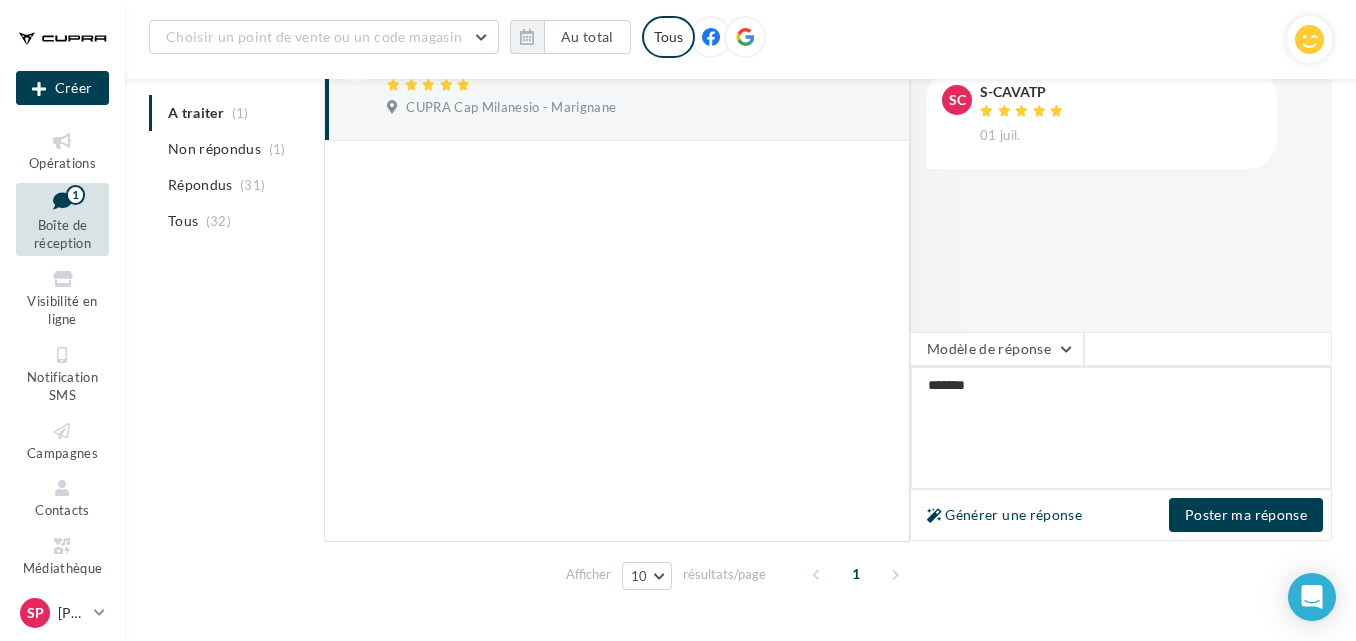 type on "*******" 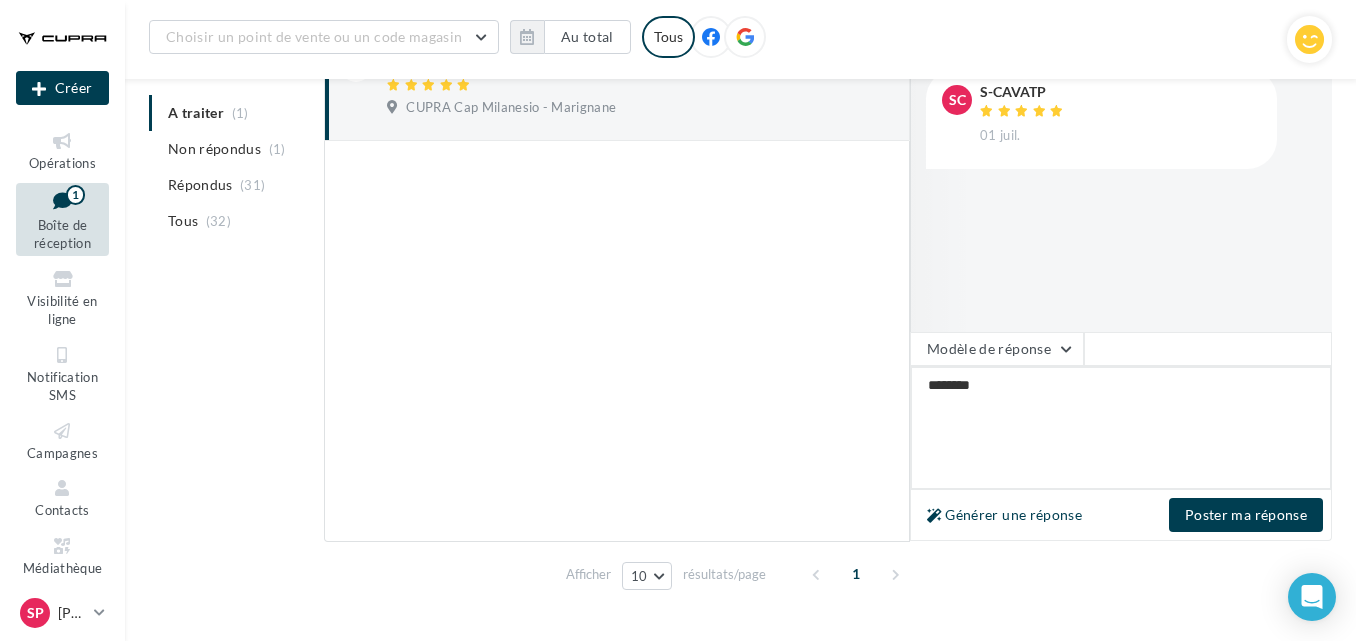 type on "*********" 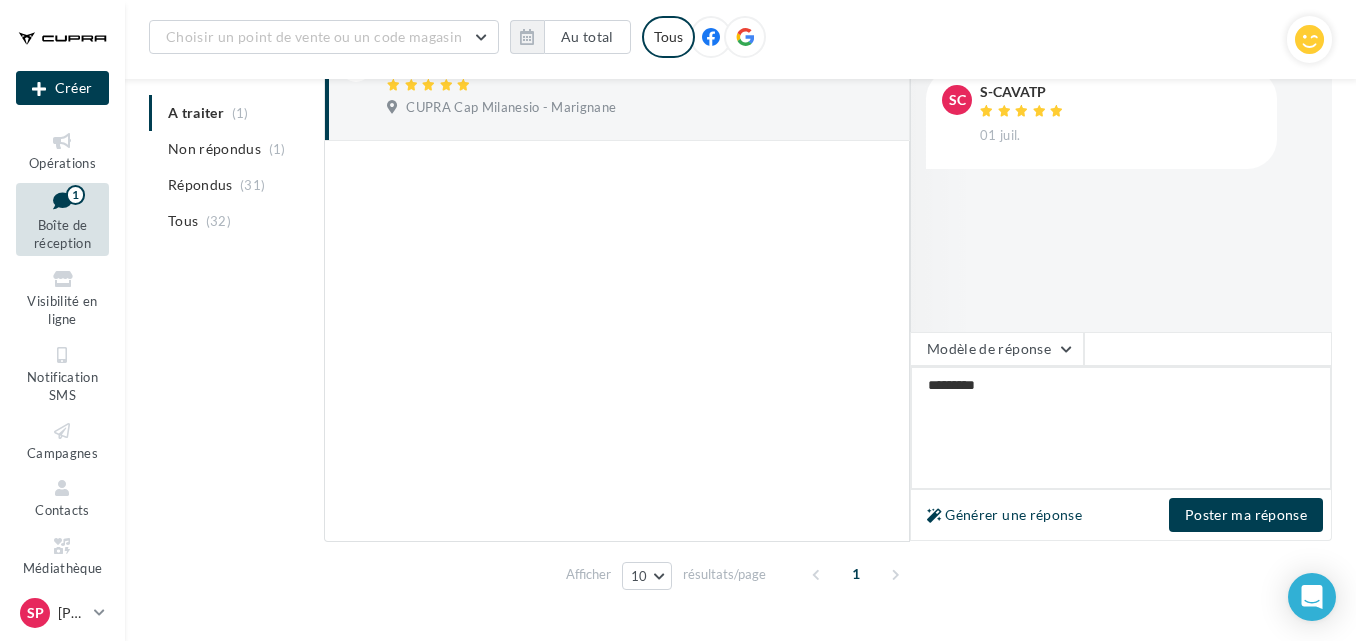 type on "**********" 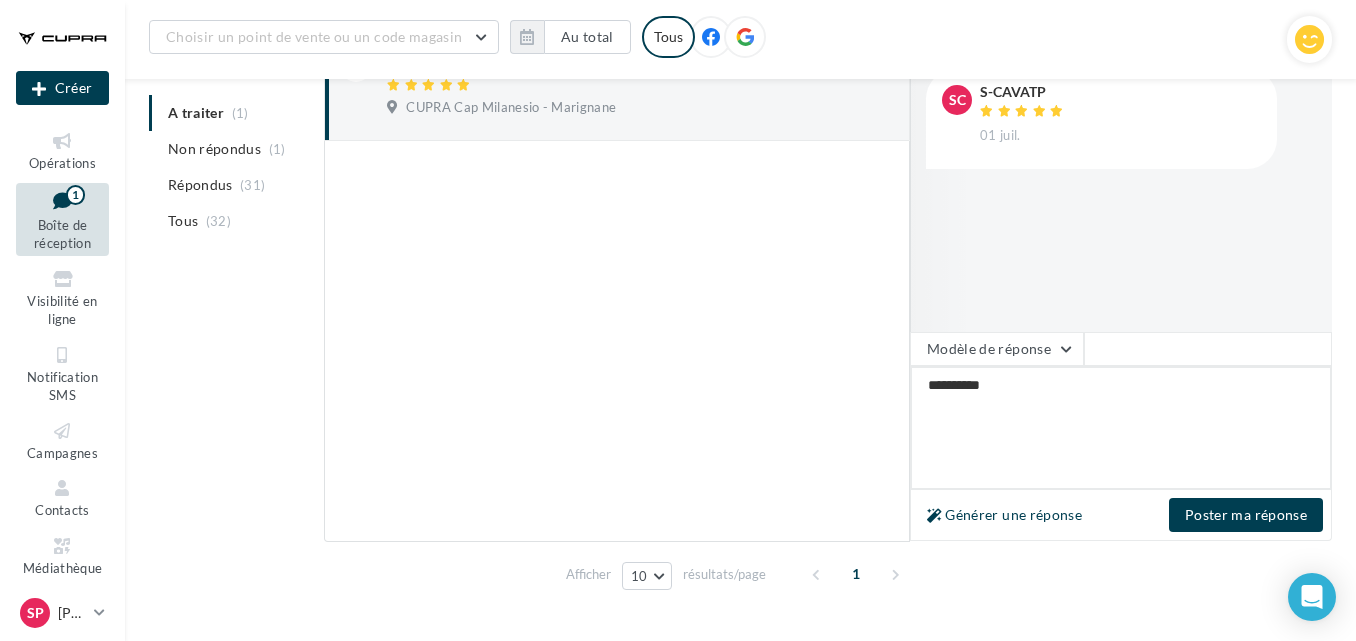 type on "**********" 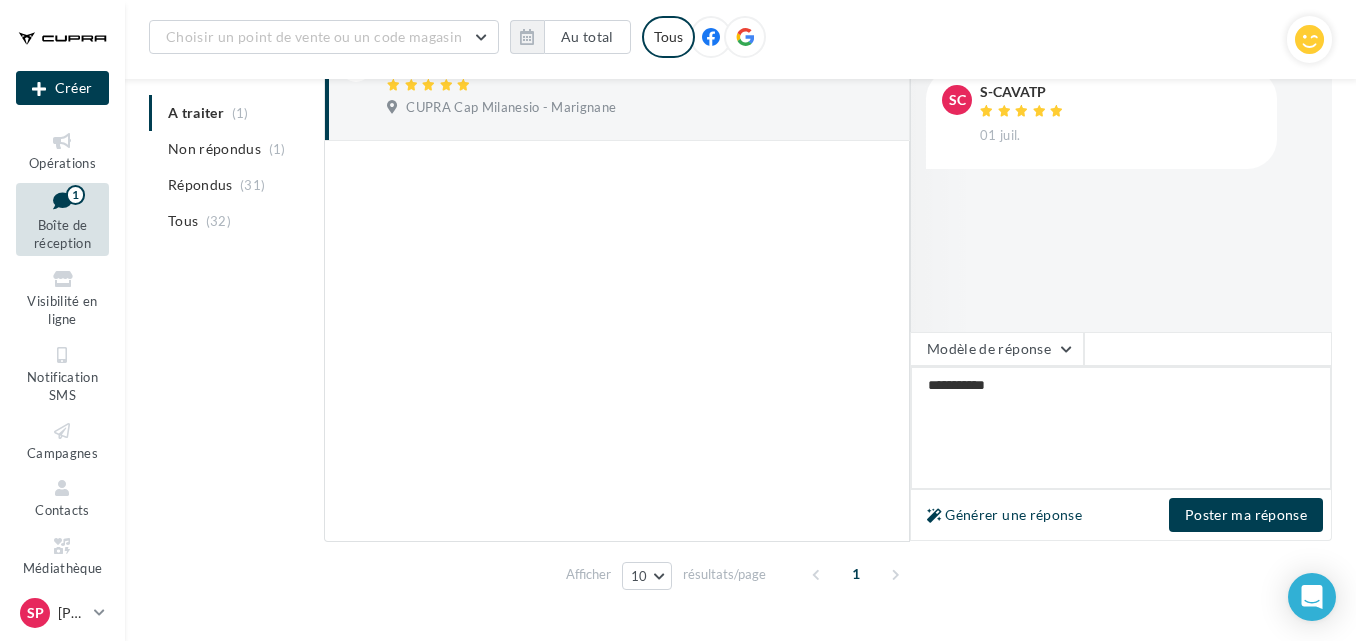 type on "**********" 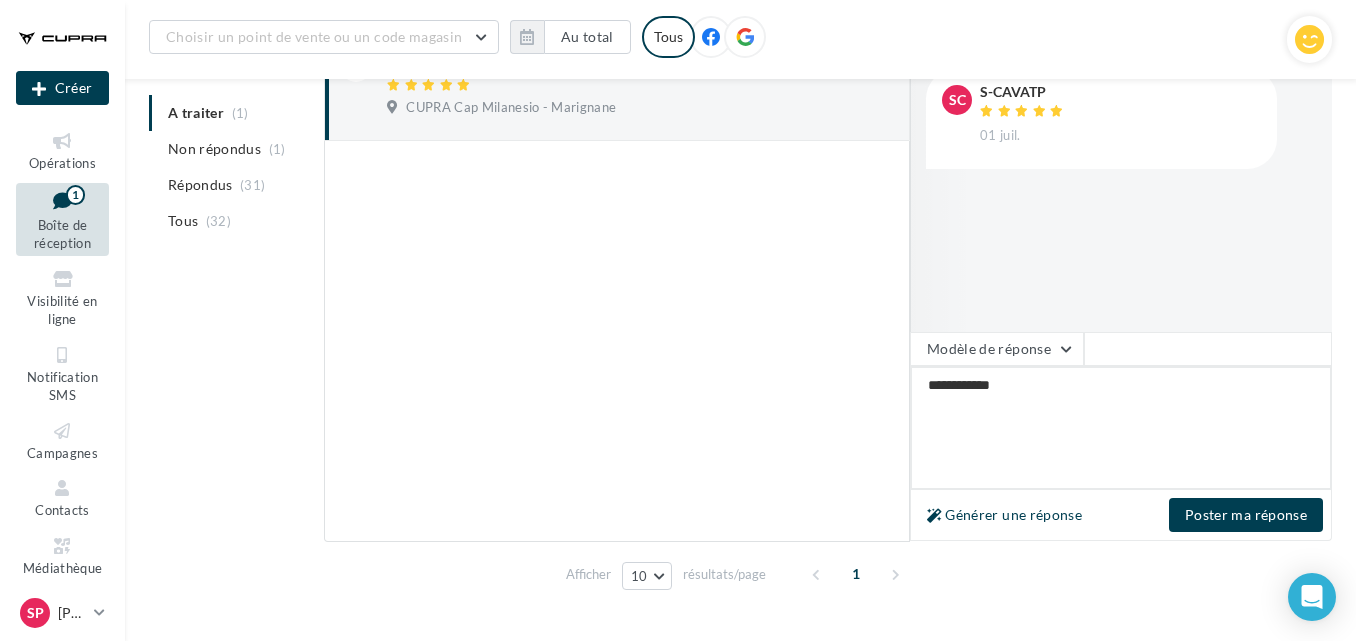 type on "**********" 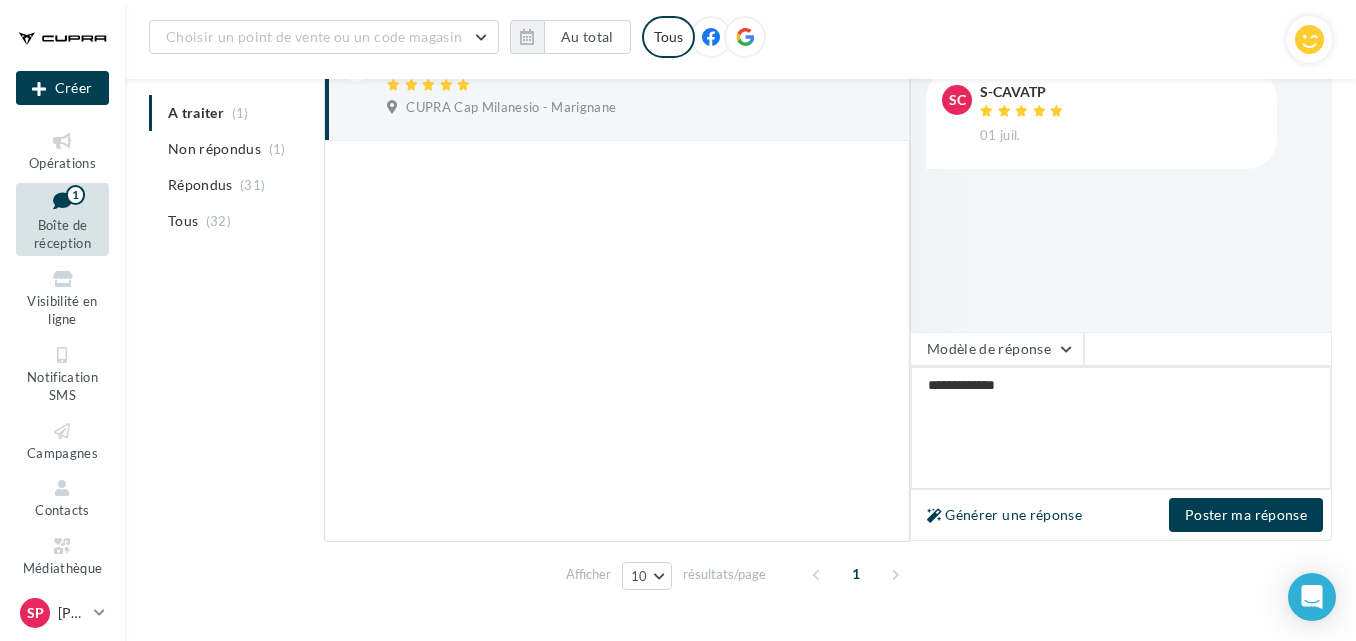 type on "**********" 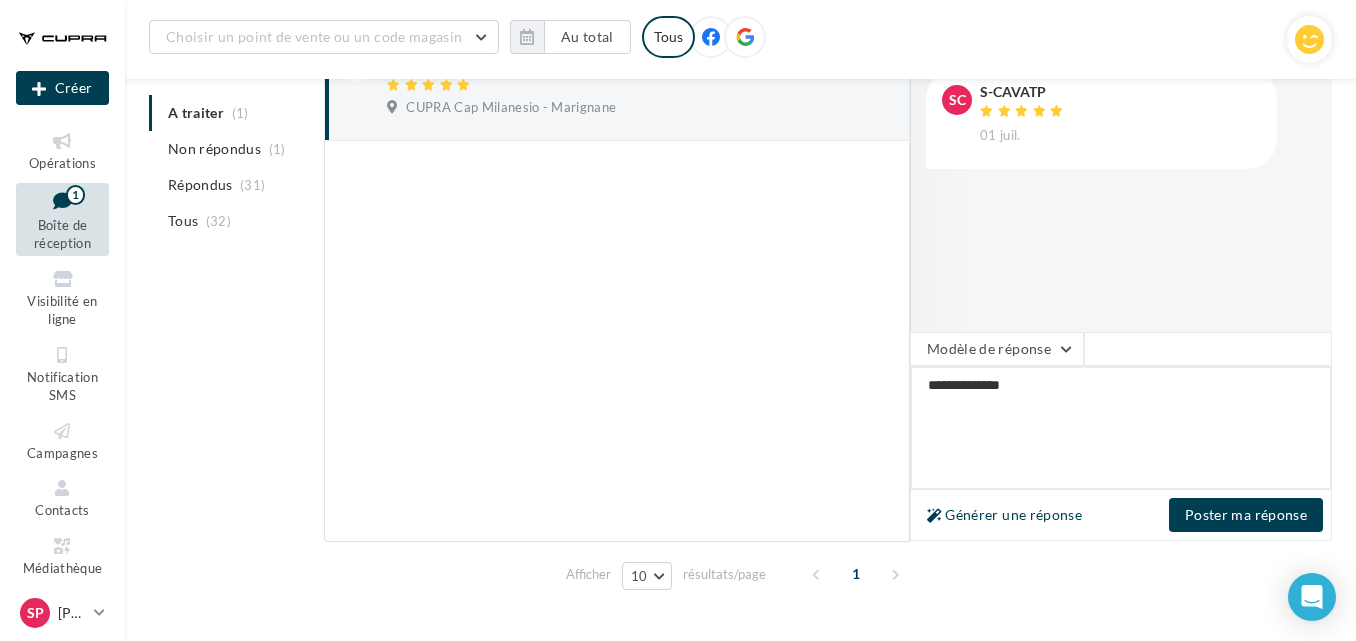 type on "**********" 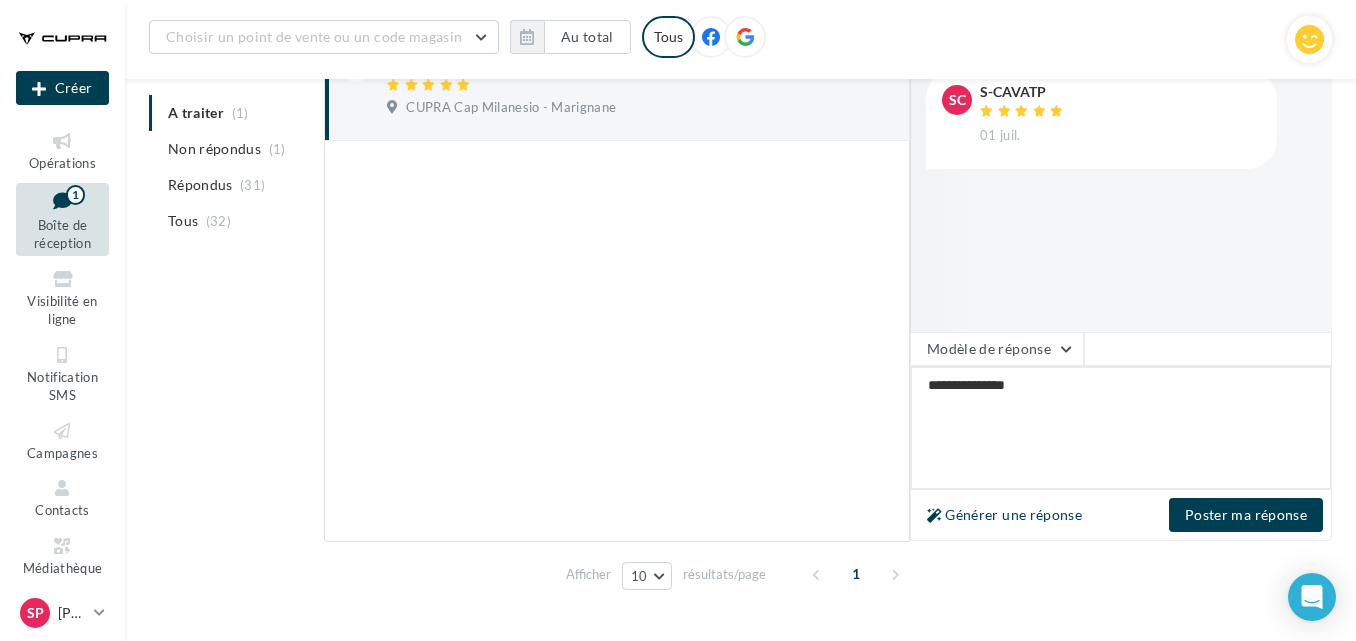 type on "**********" 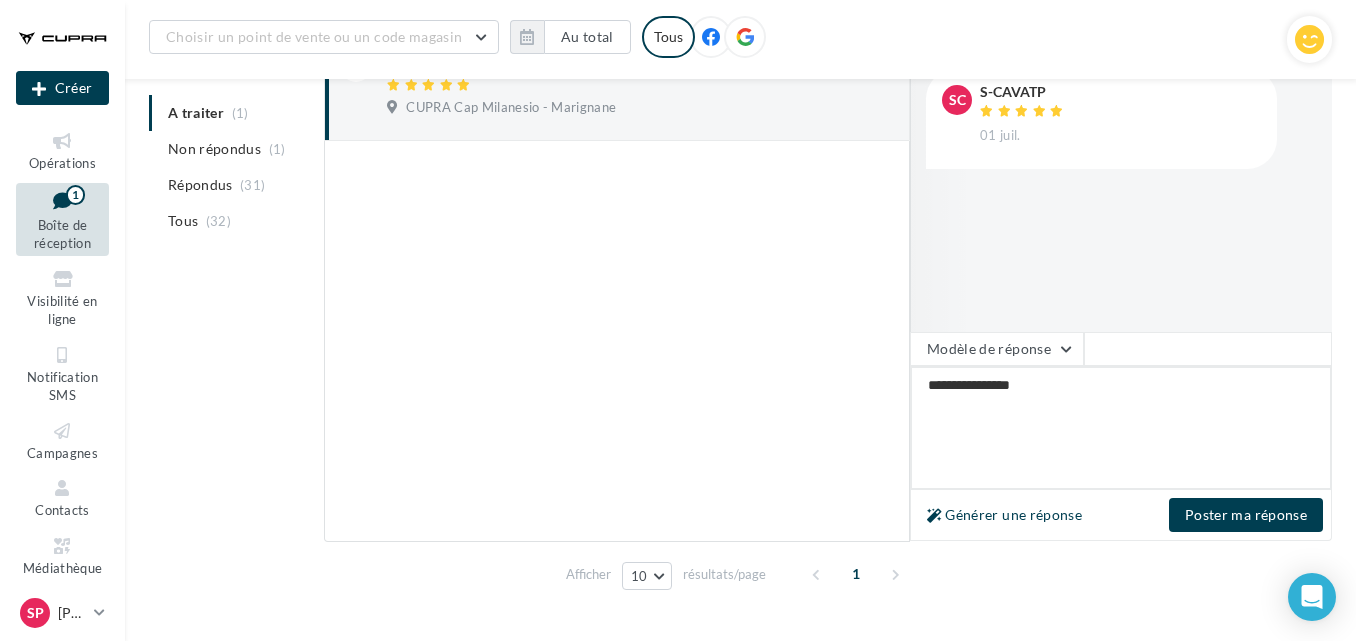 type on "**********" 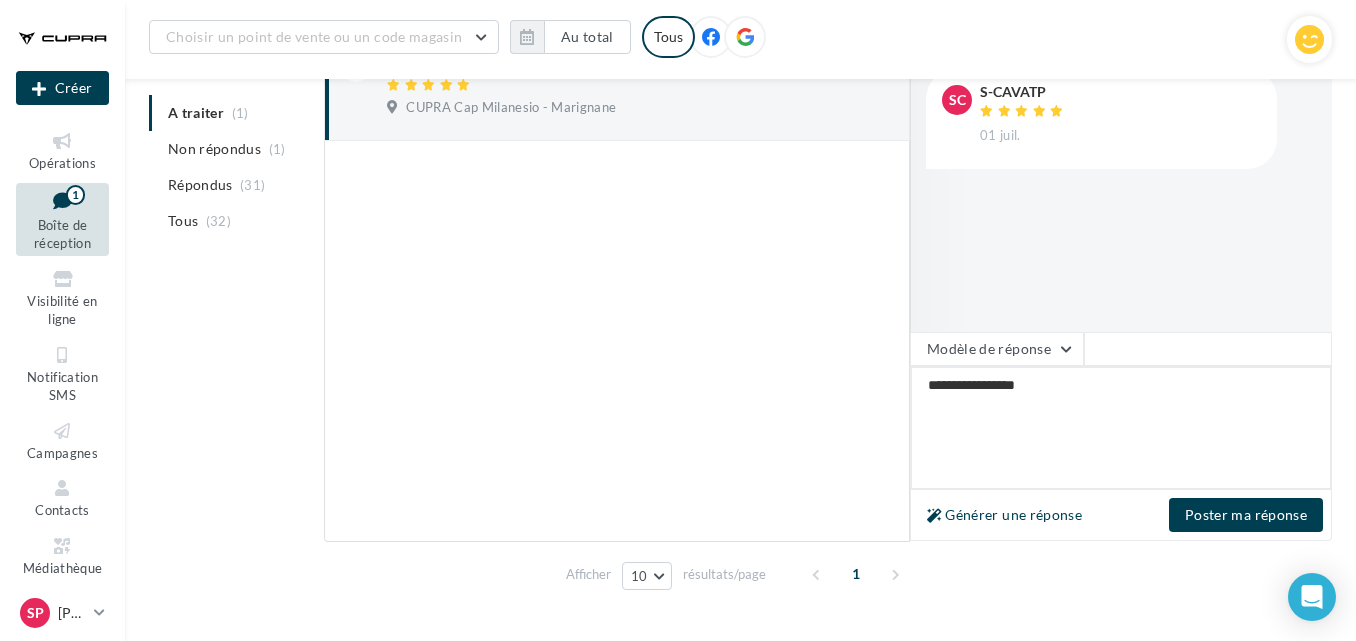 type on "**********" 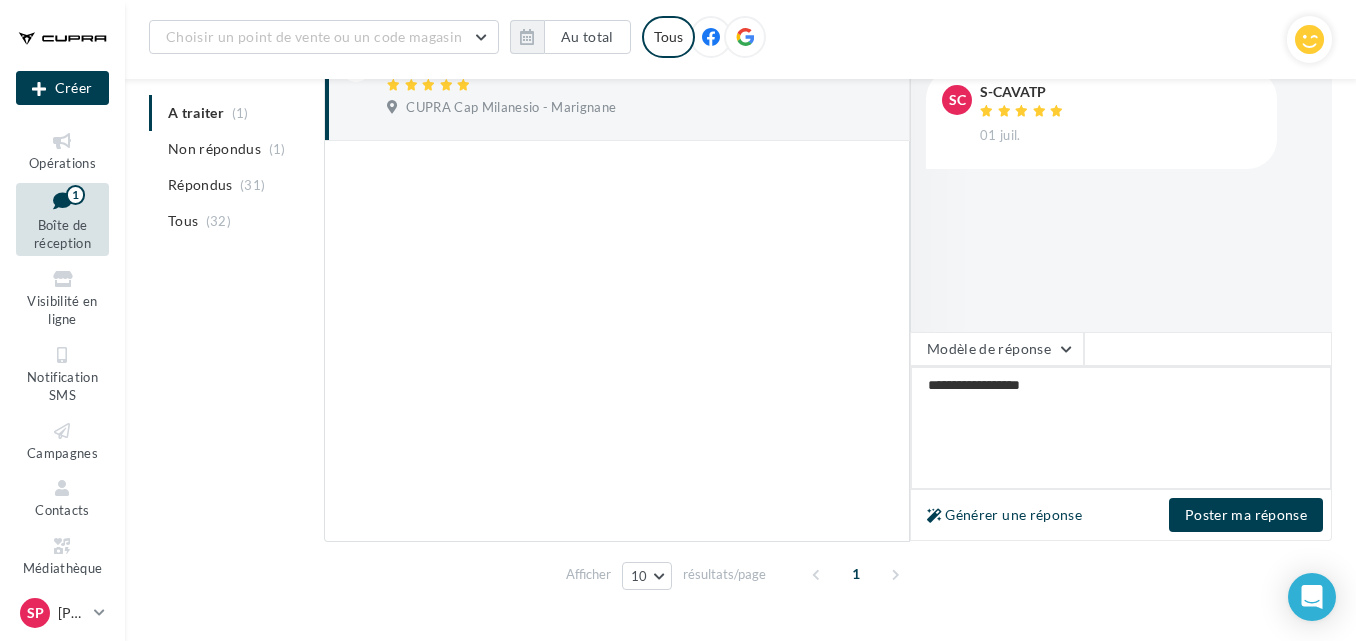type on "**********" 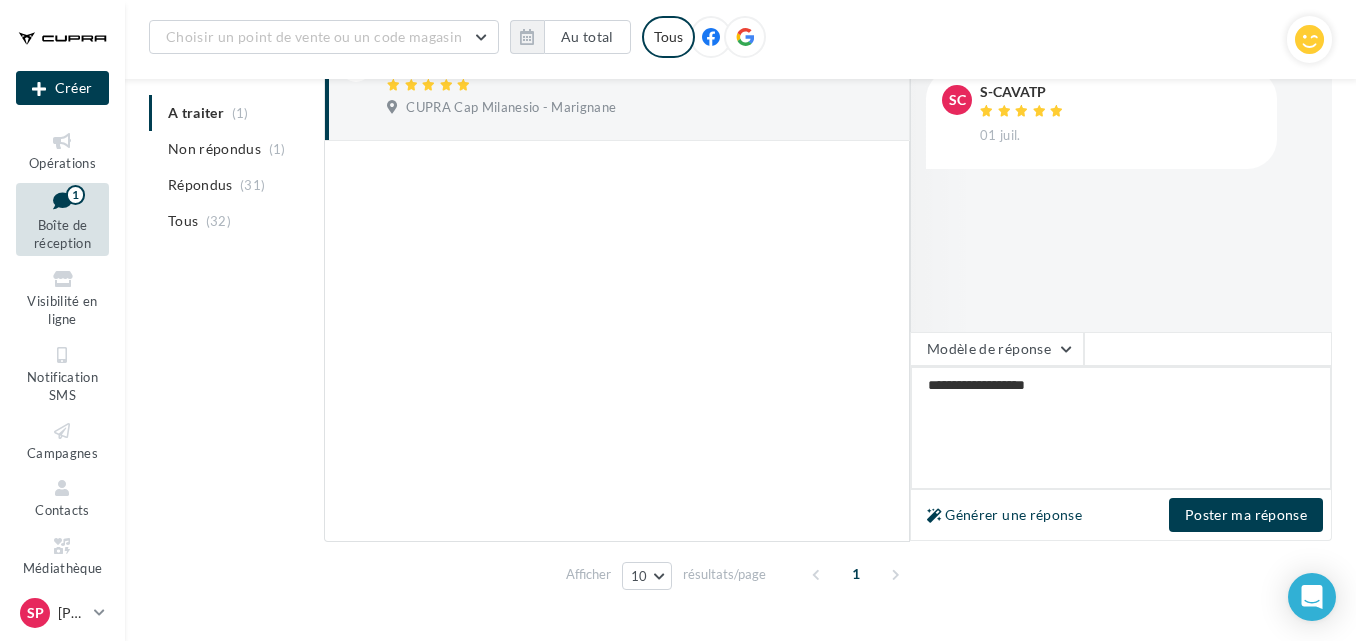 type on "**********" 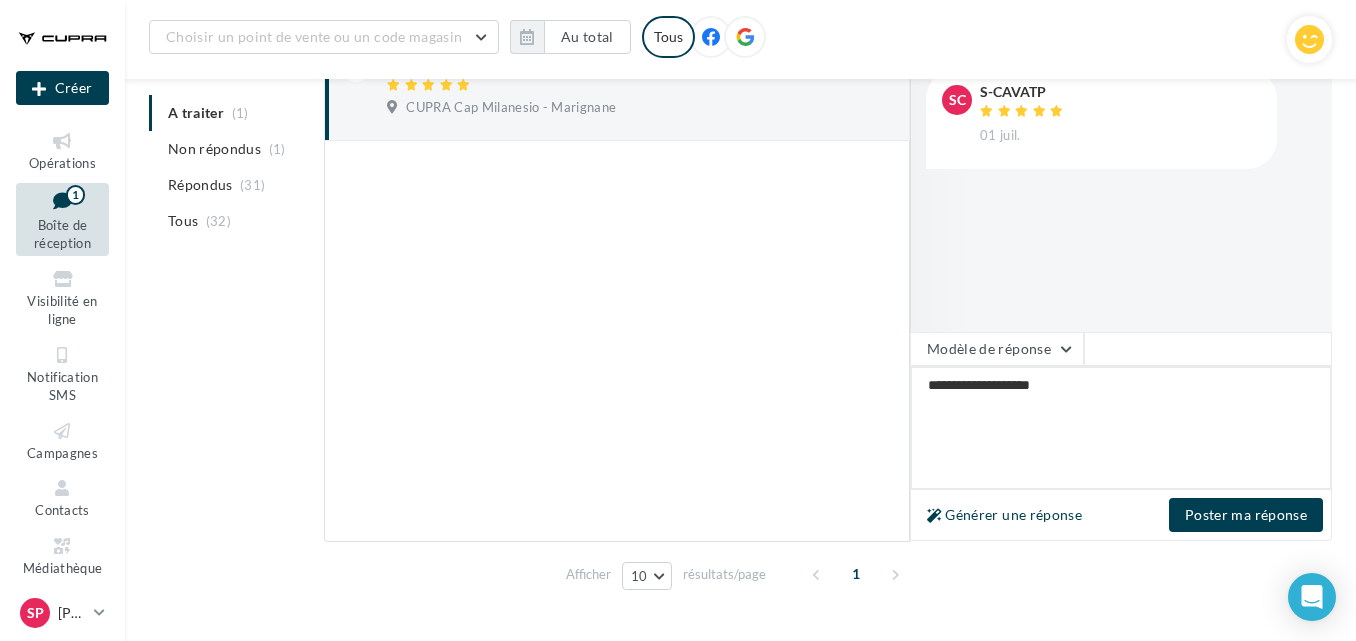 type on "**********" 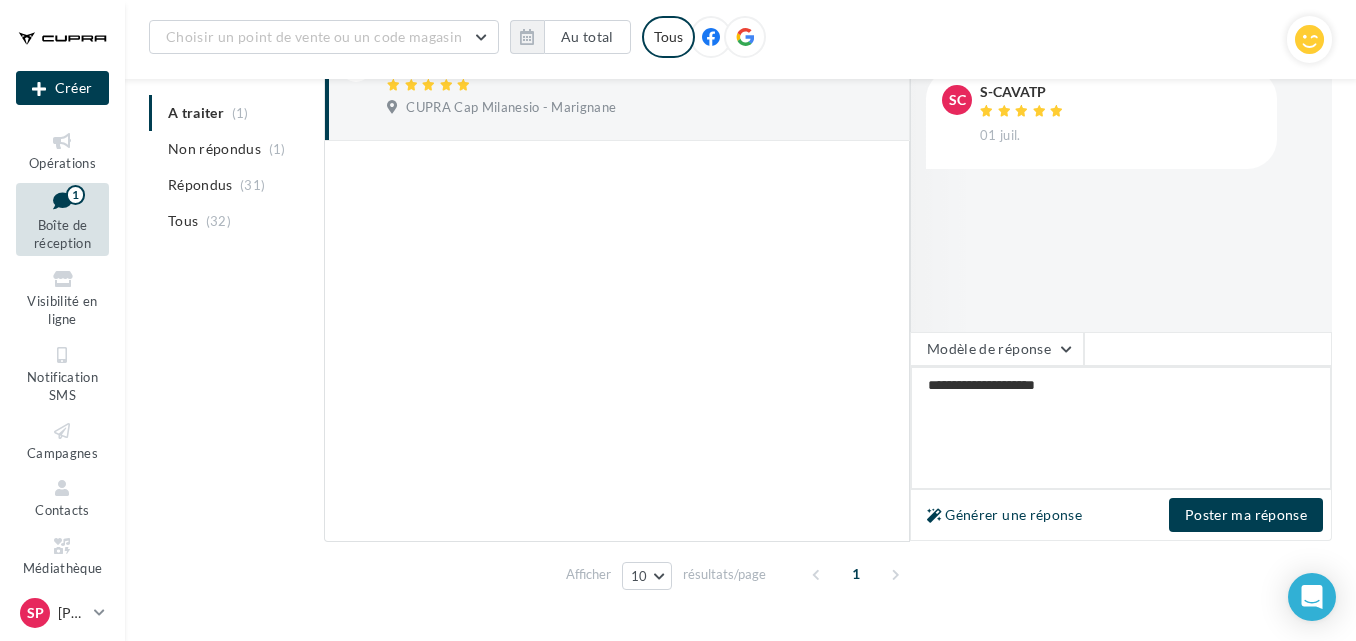 type on "**********" 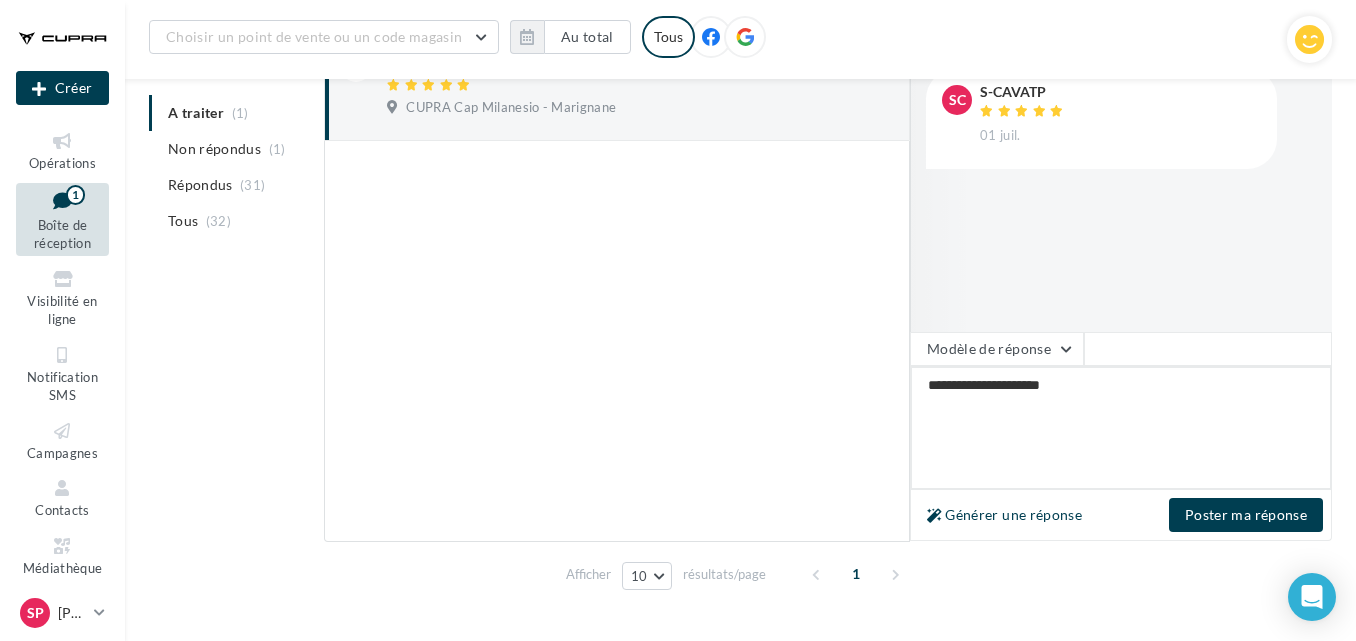 type on "**********" 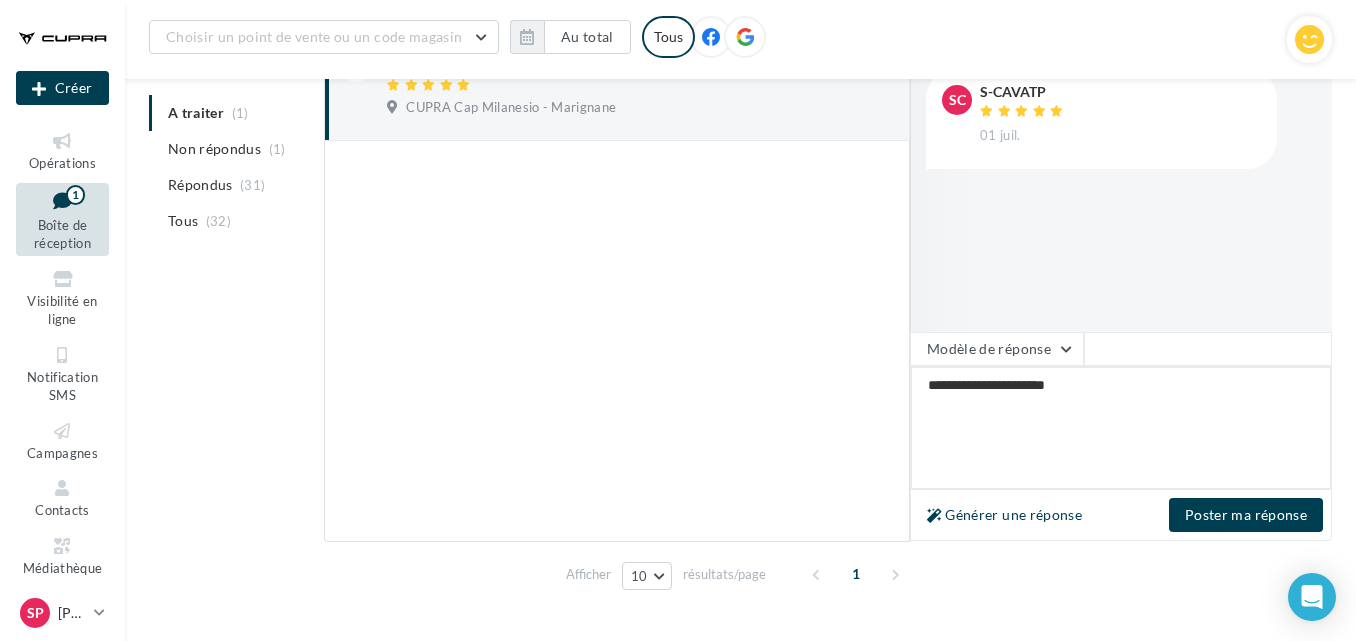 type on "**********" 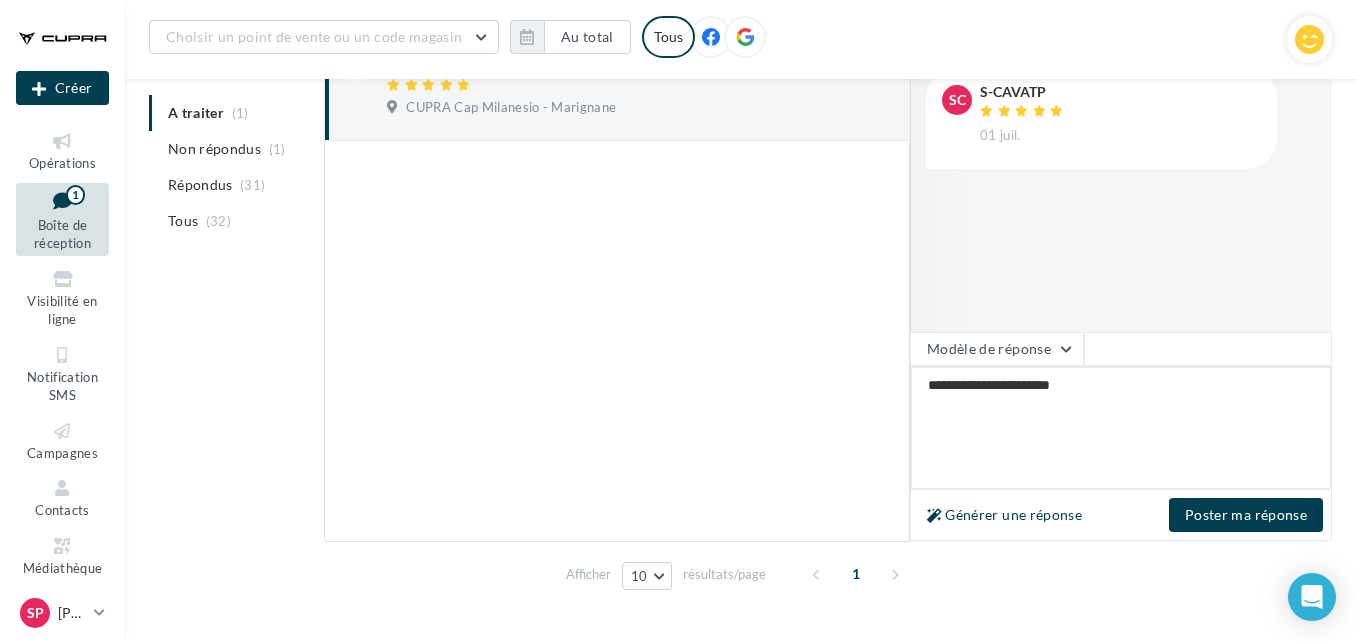 type on "**********" 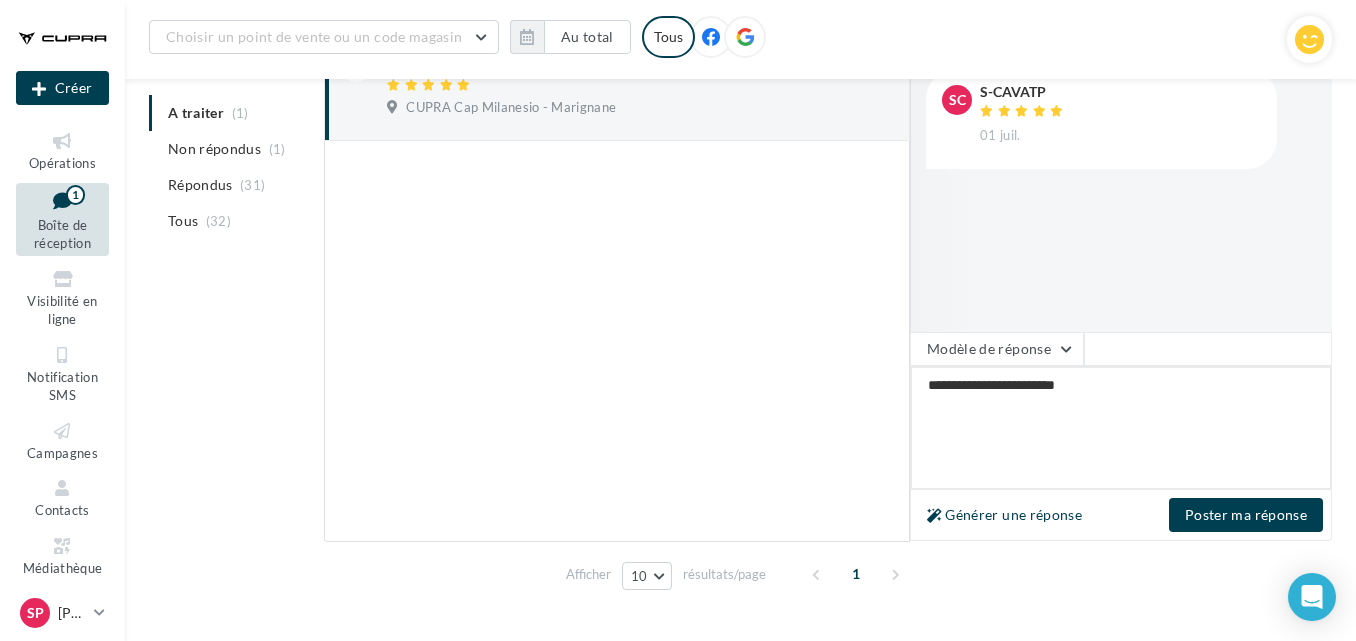 type on "**********" 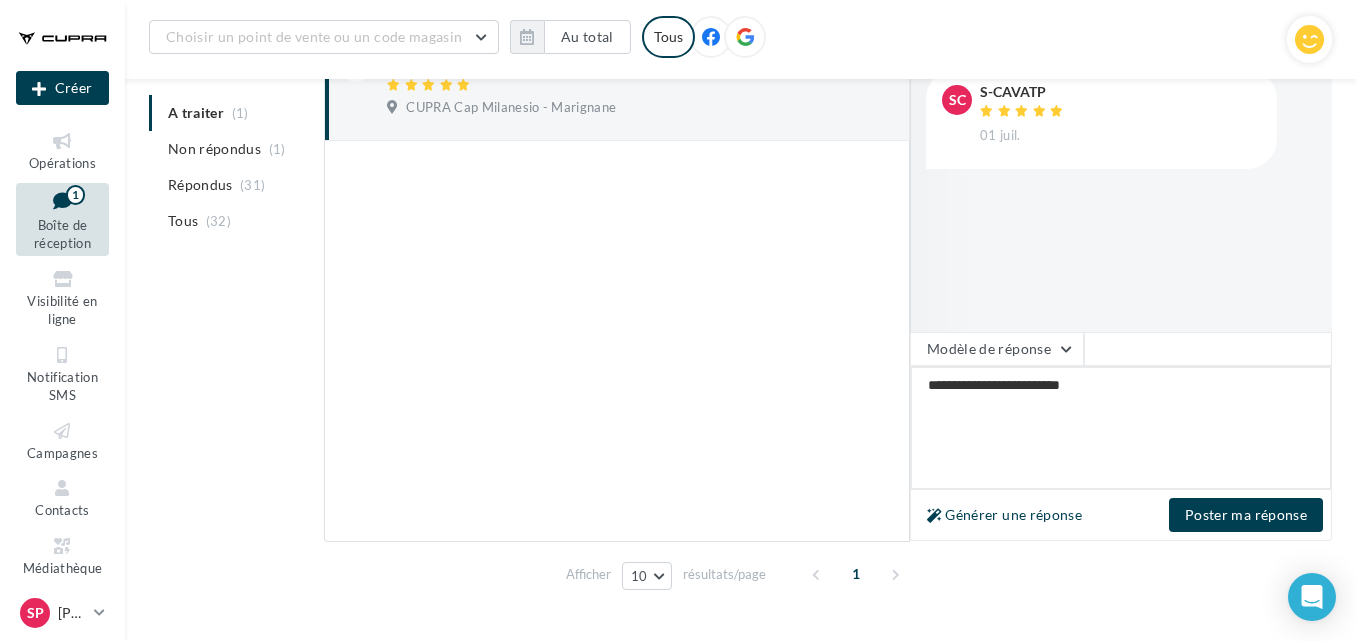 type on "**********" 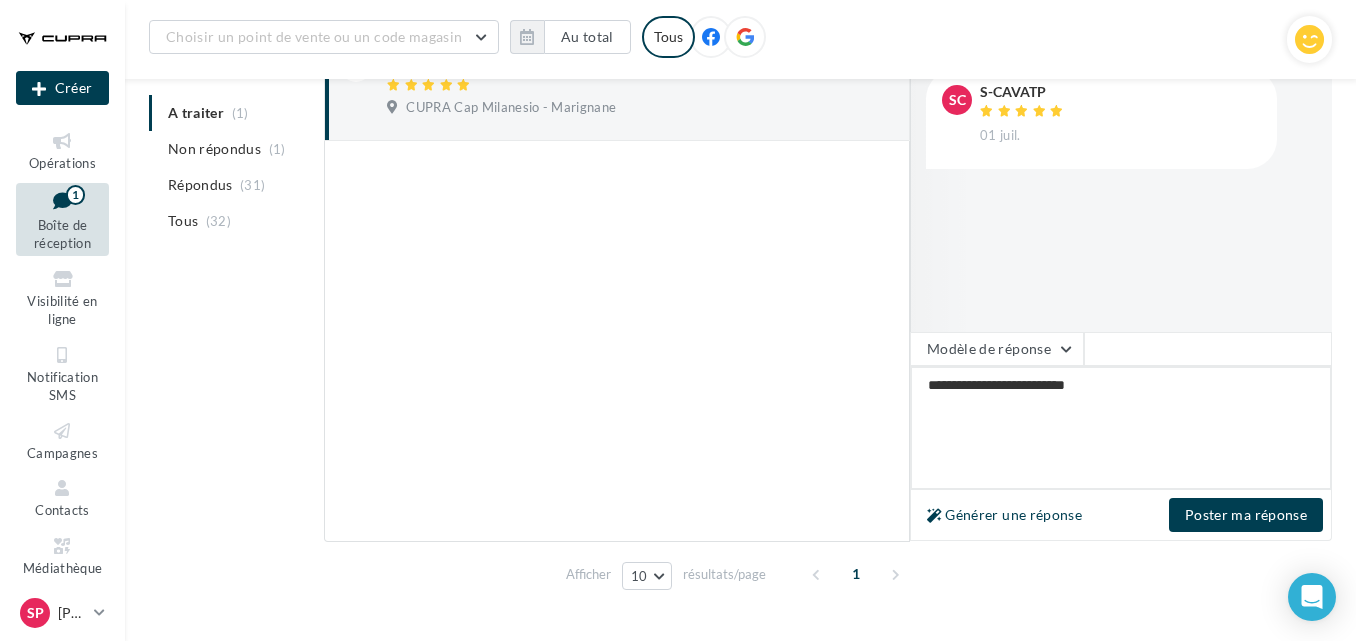 type on "**********" 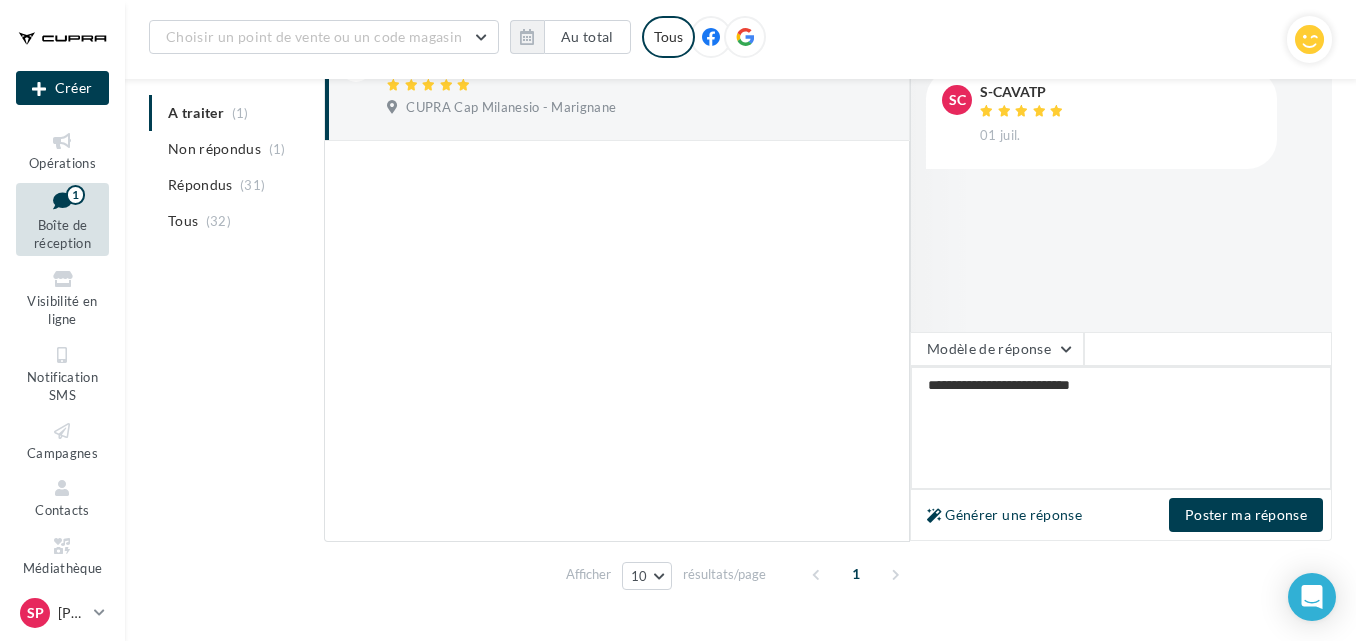 type on "**********" 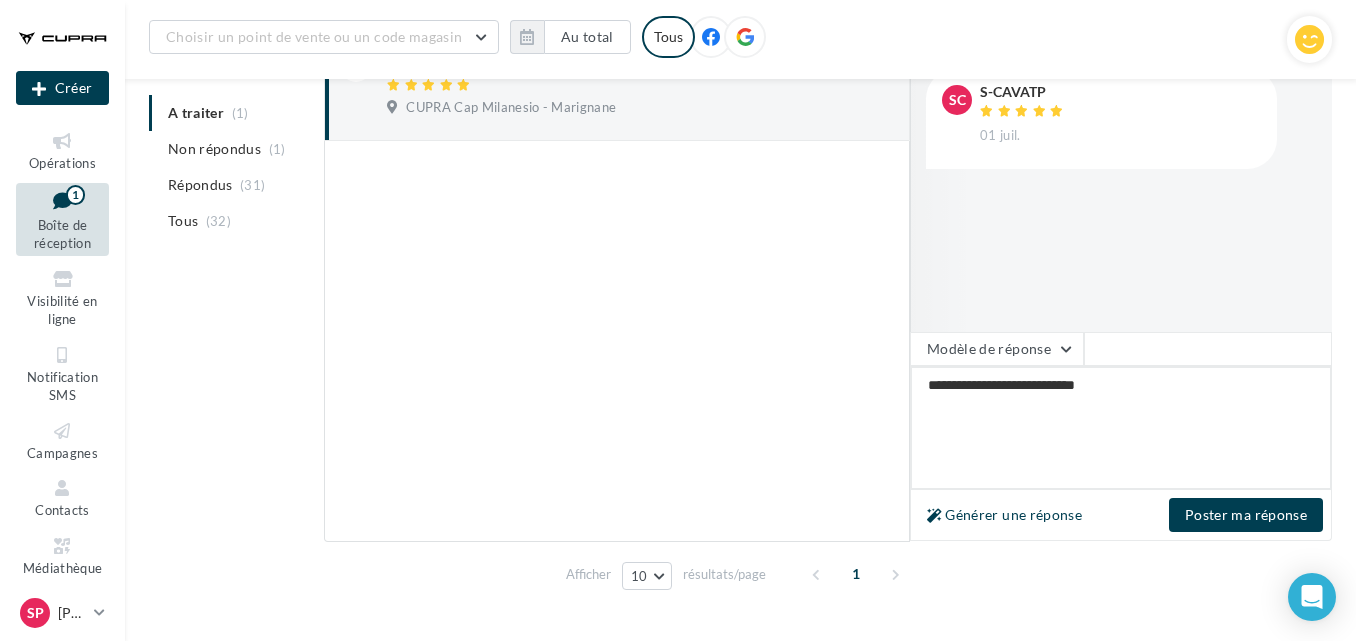 type on "**********" 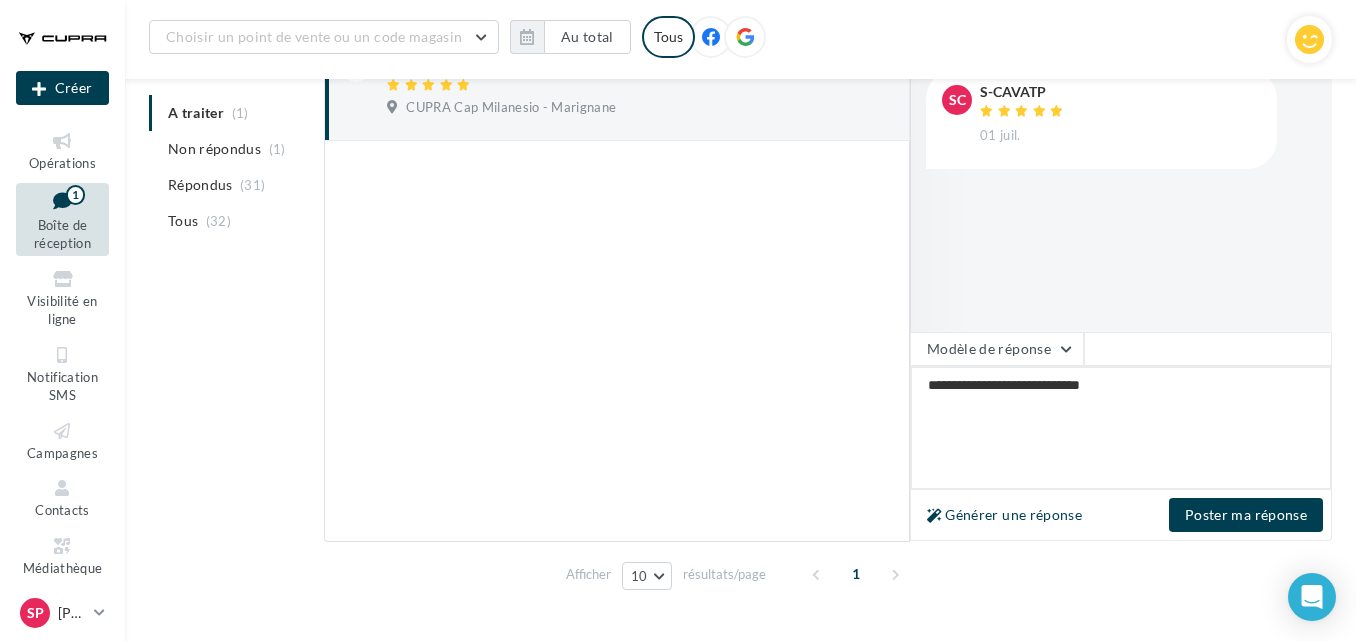 type on "**********" 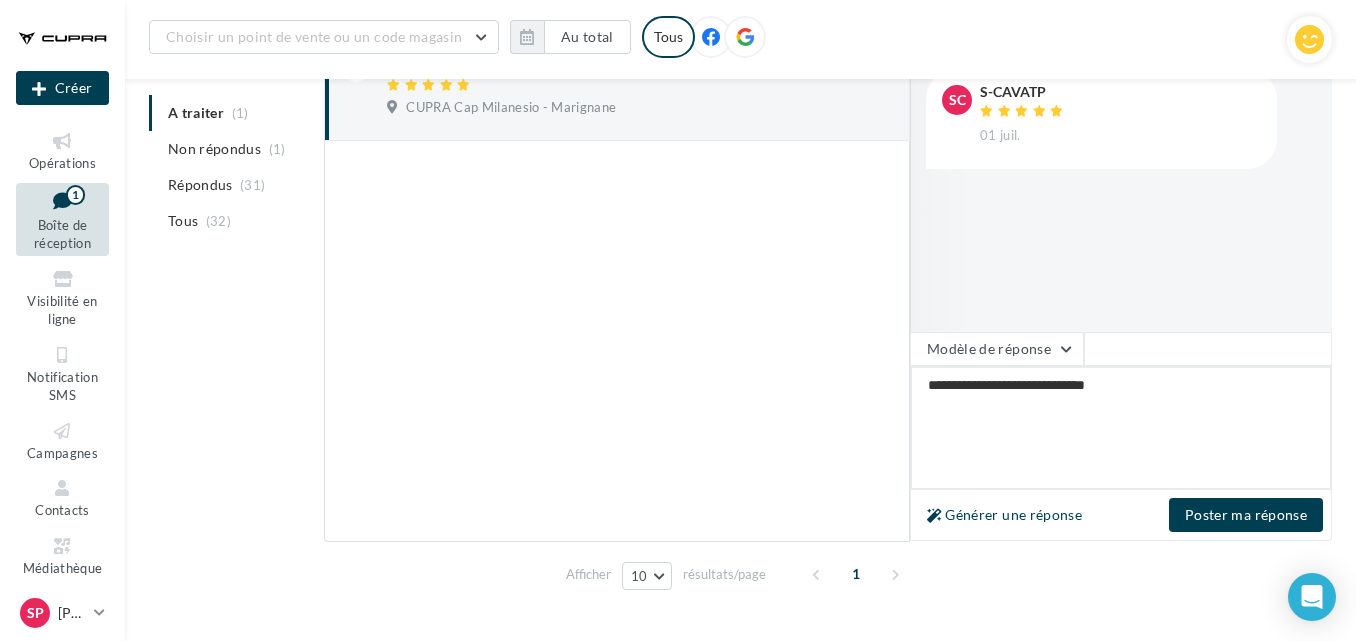 type on "**********" 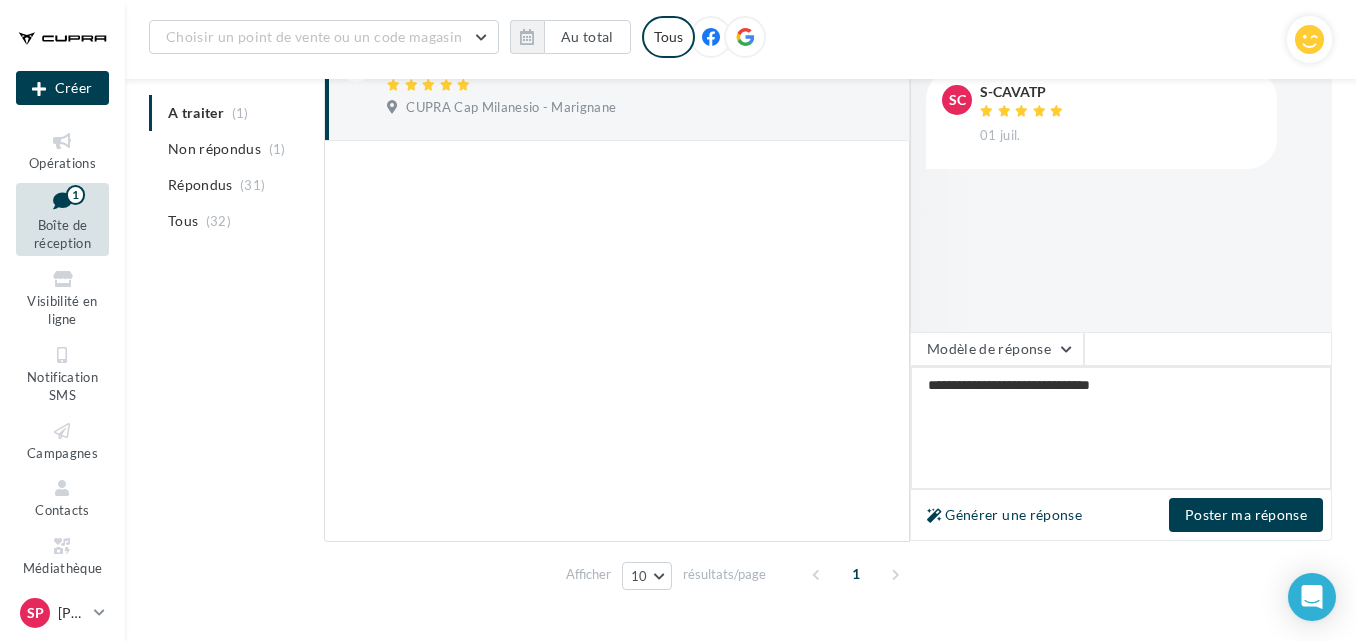 type on "**********" 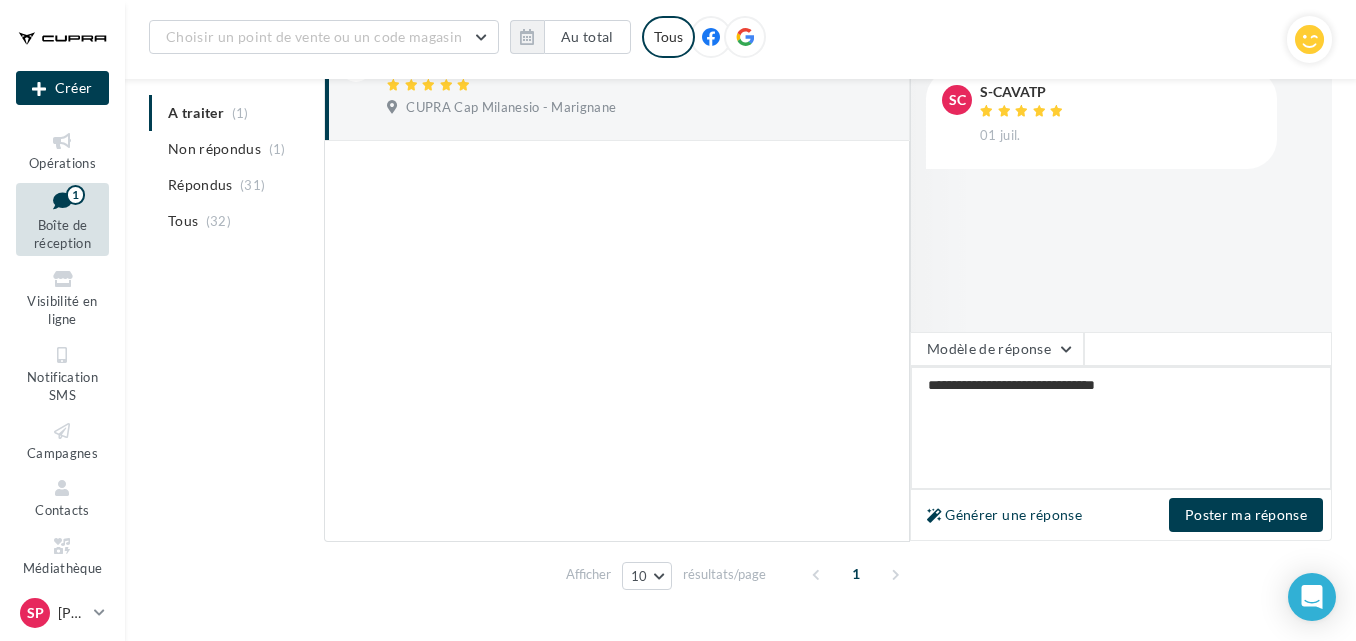 type on "**********" 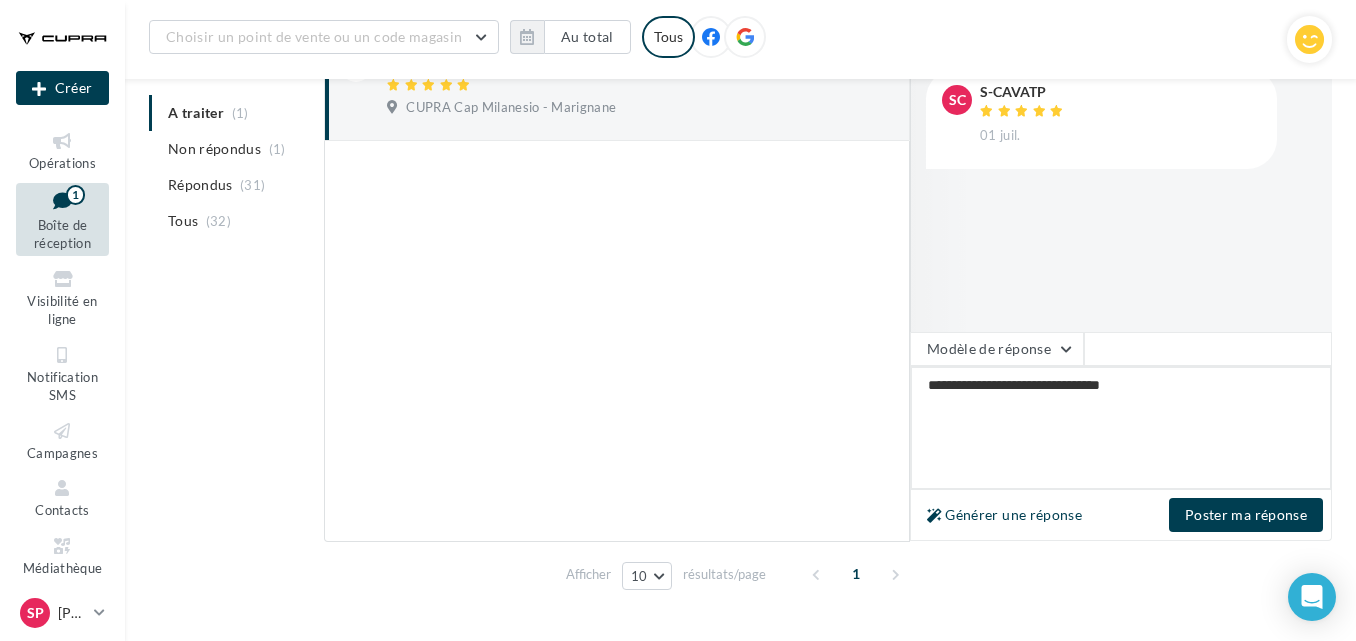 type on "**********" 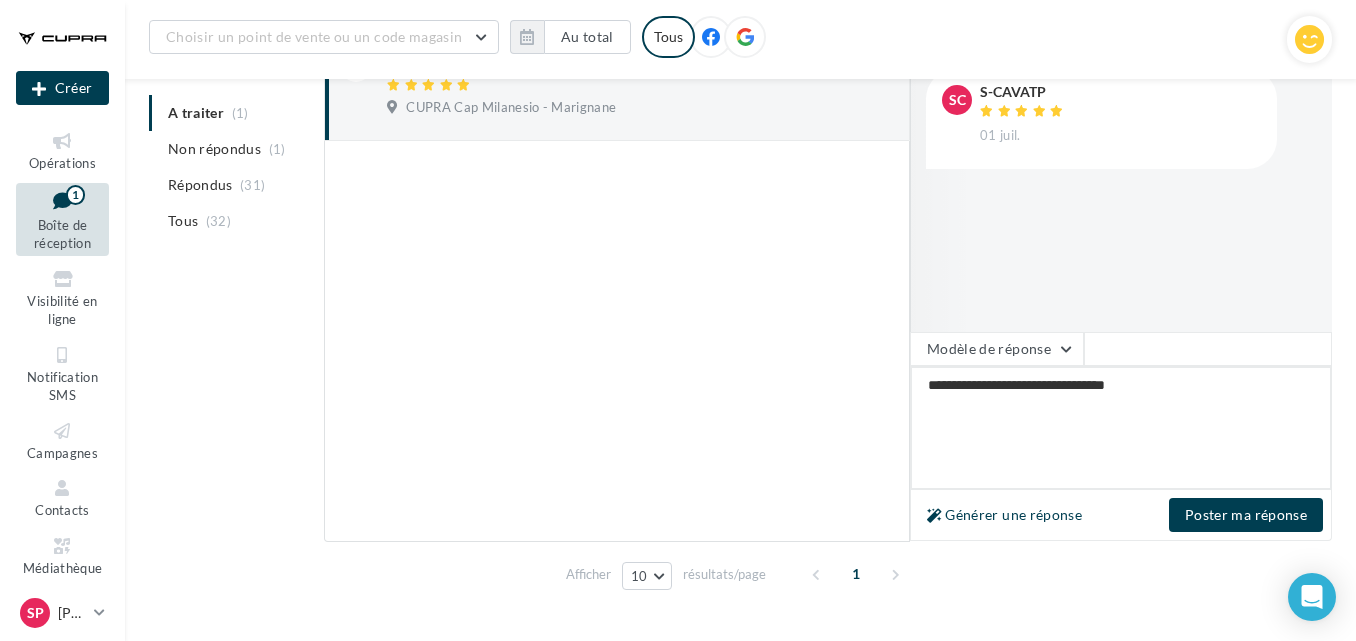type on "**********" 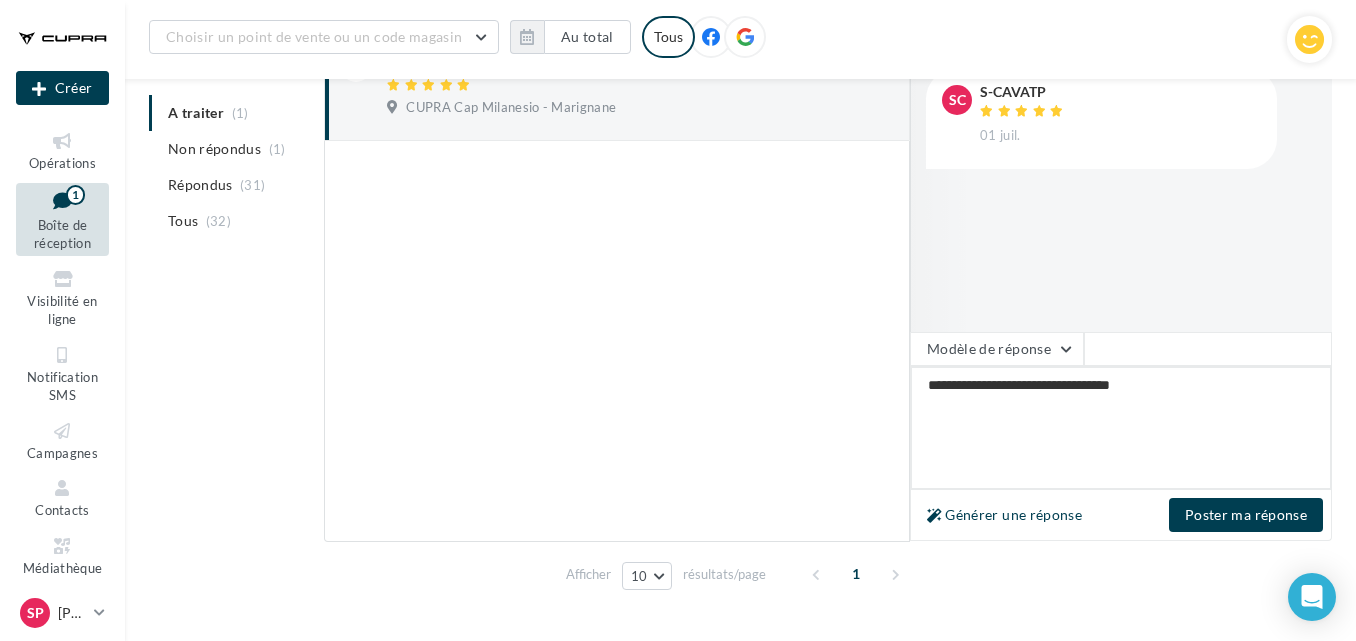 type on "**********" 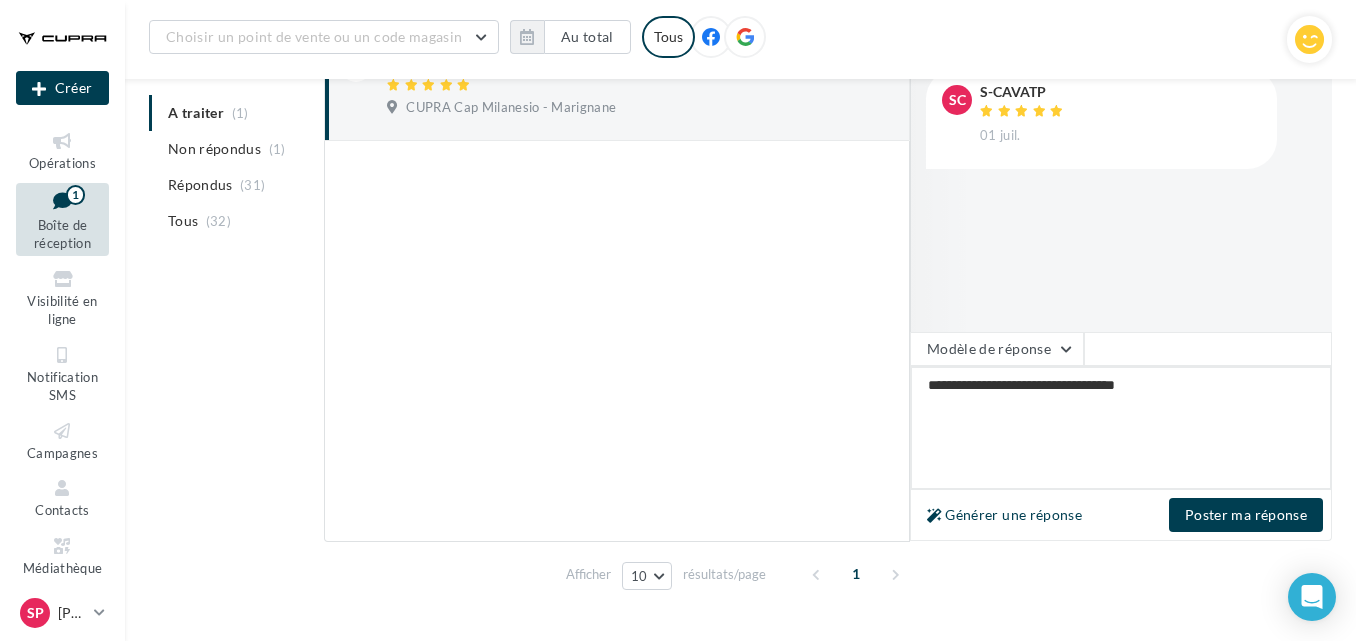 type on "**********" 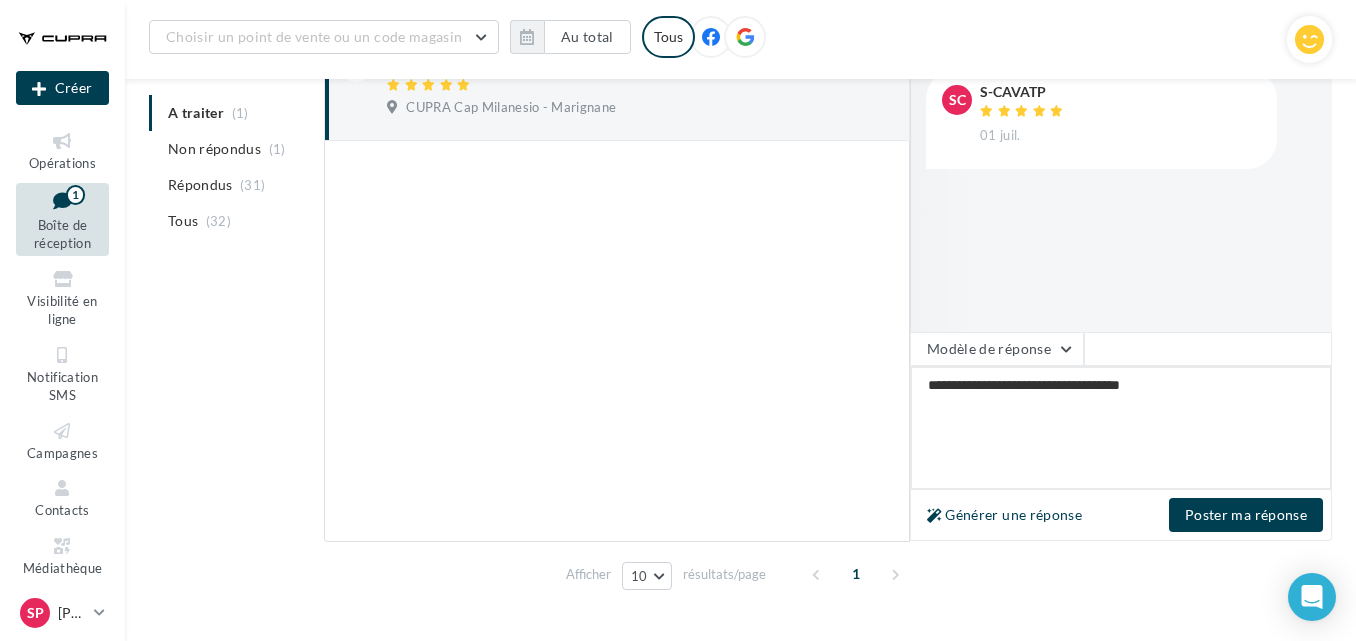 type on "**********" 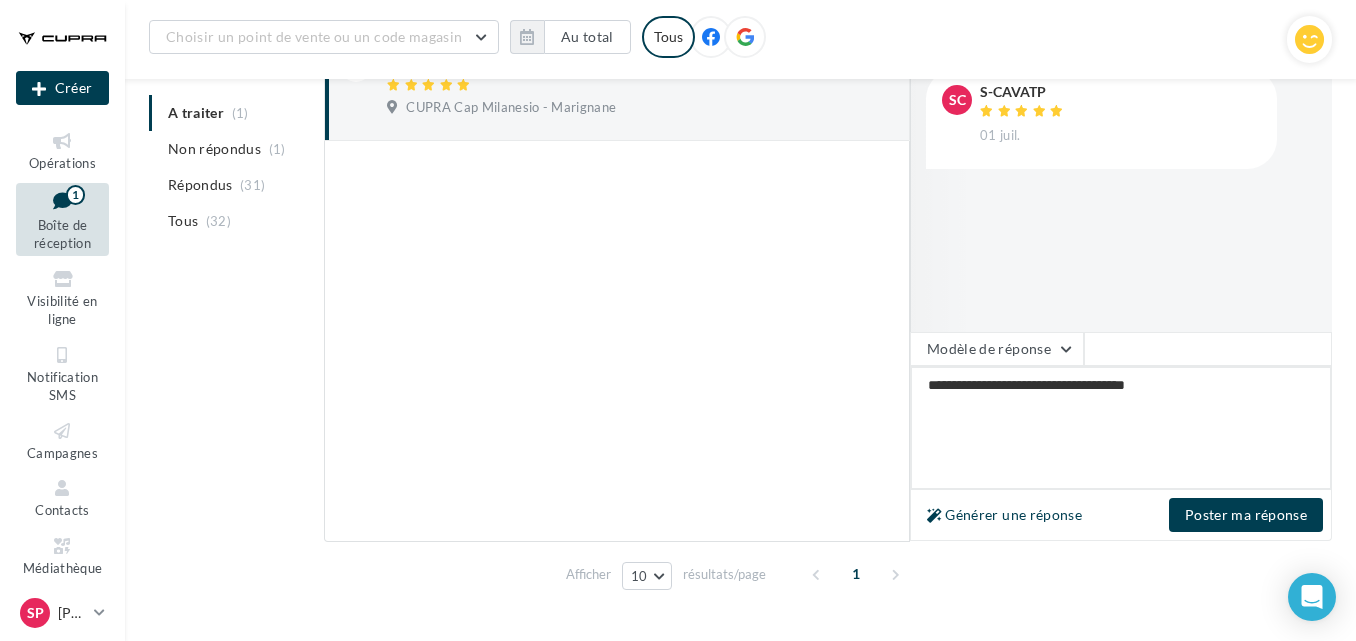type on "**********" 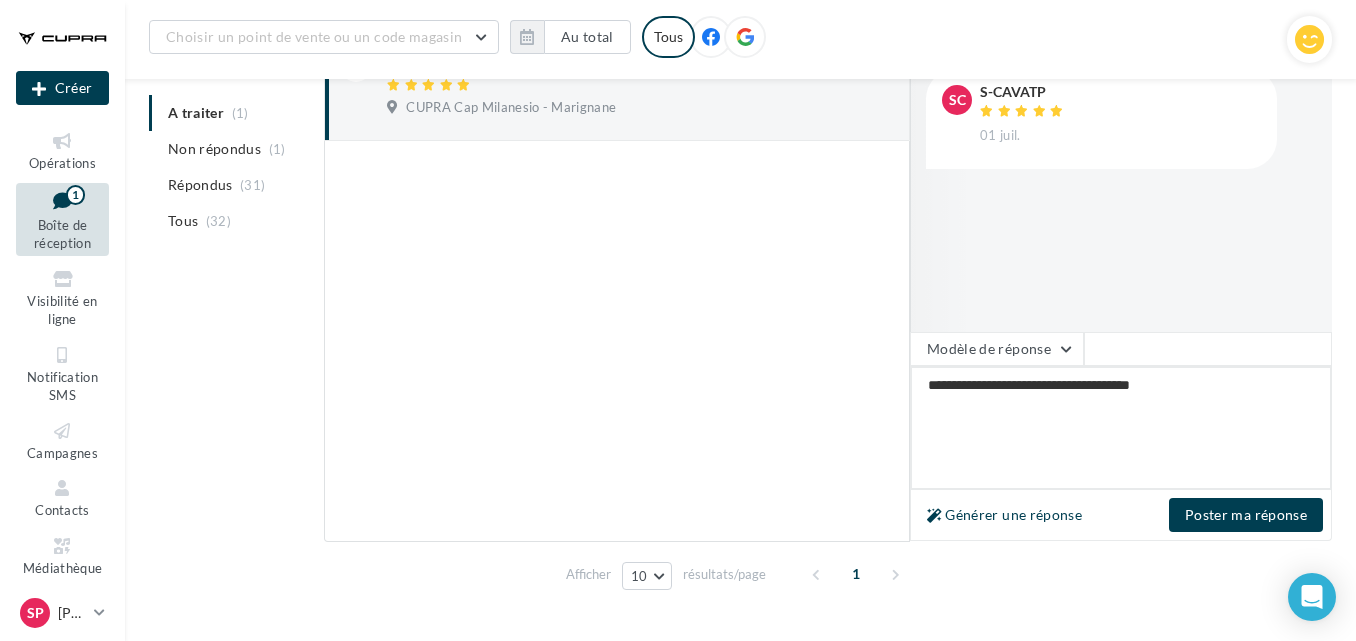 type on "**********" 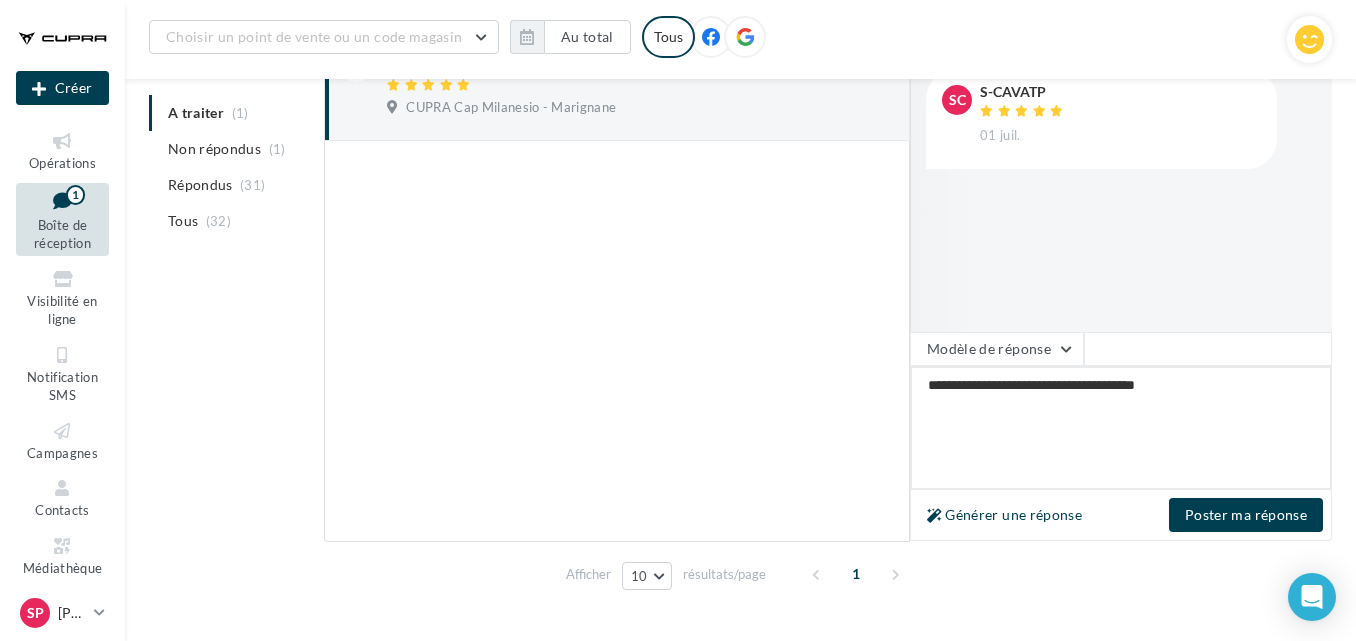 type on "**********" 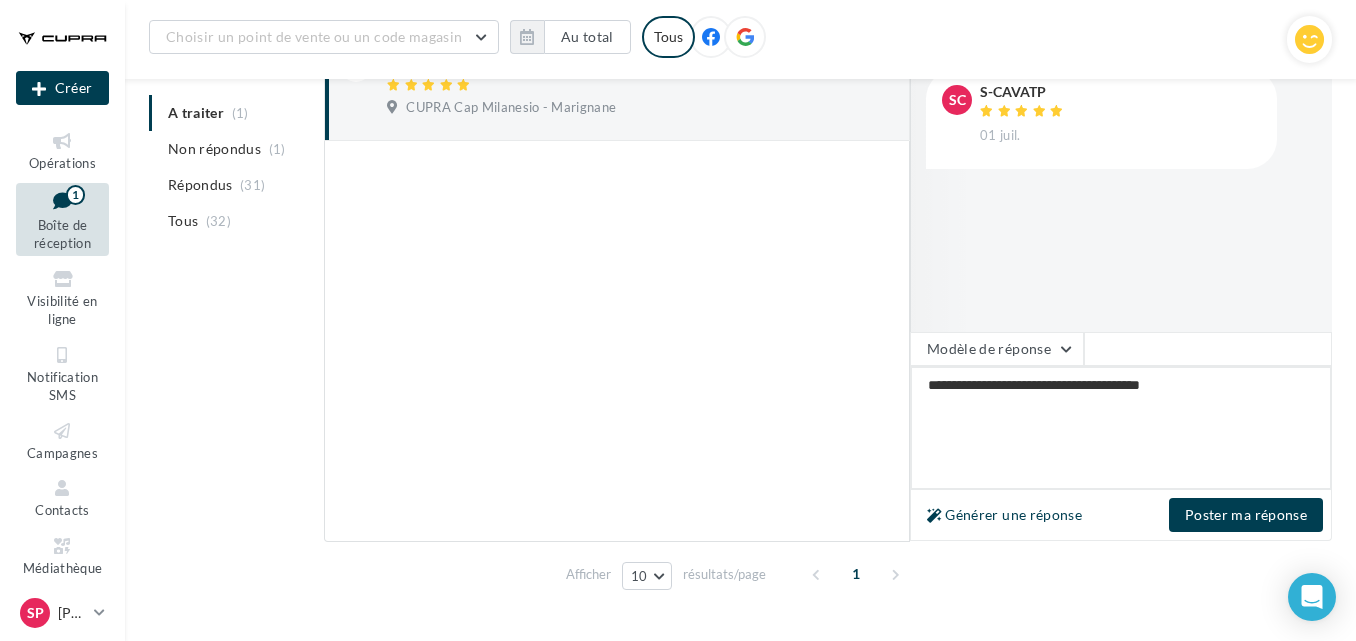 type on "**********" 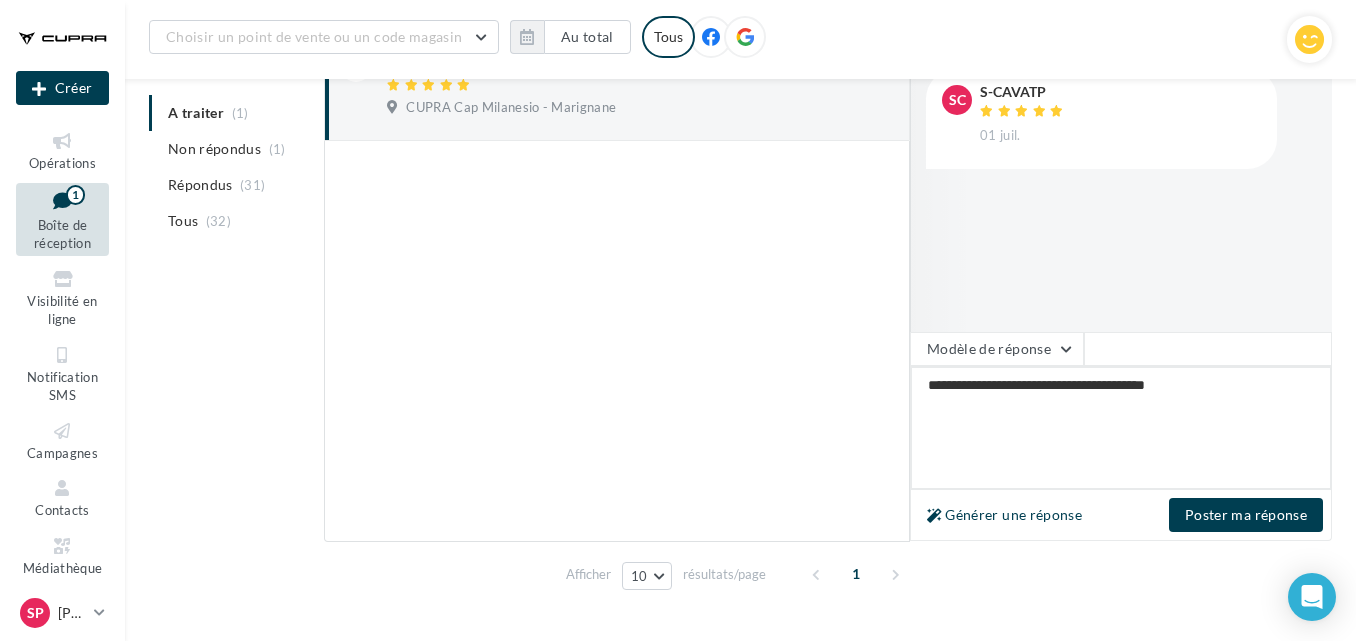 type on "**********" 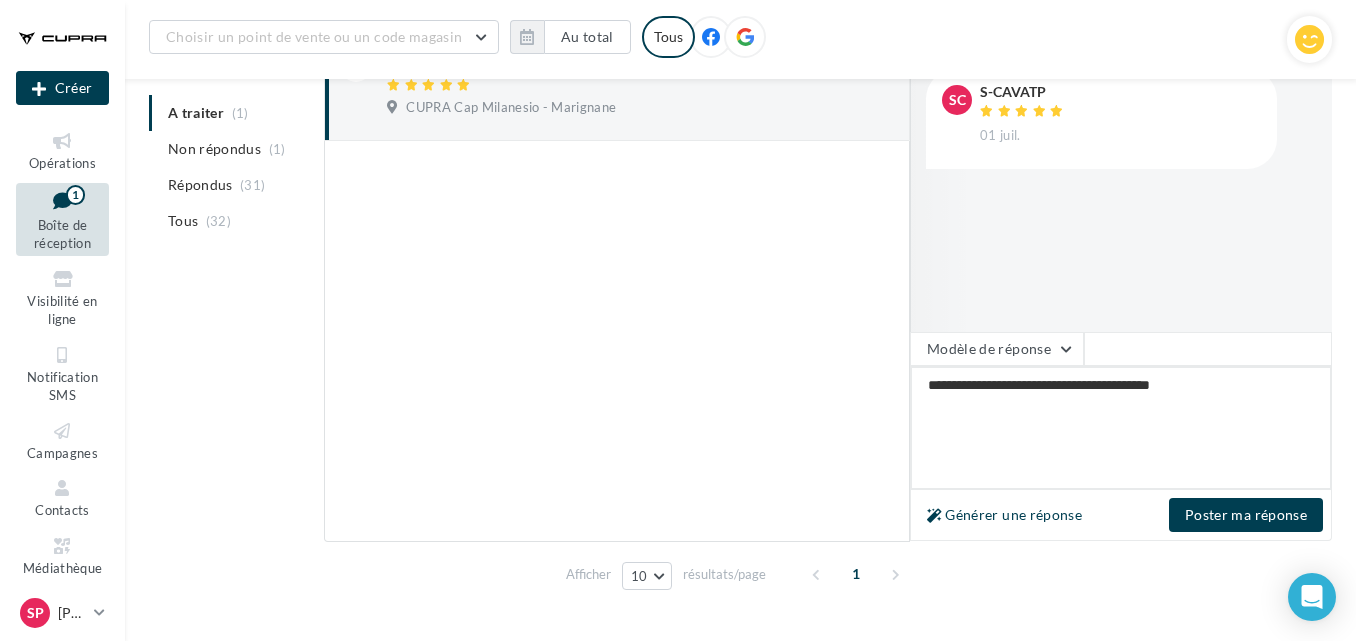 type on "**********" 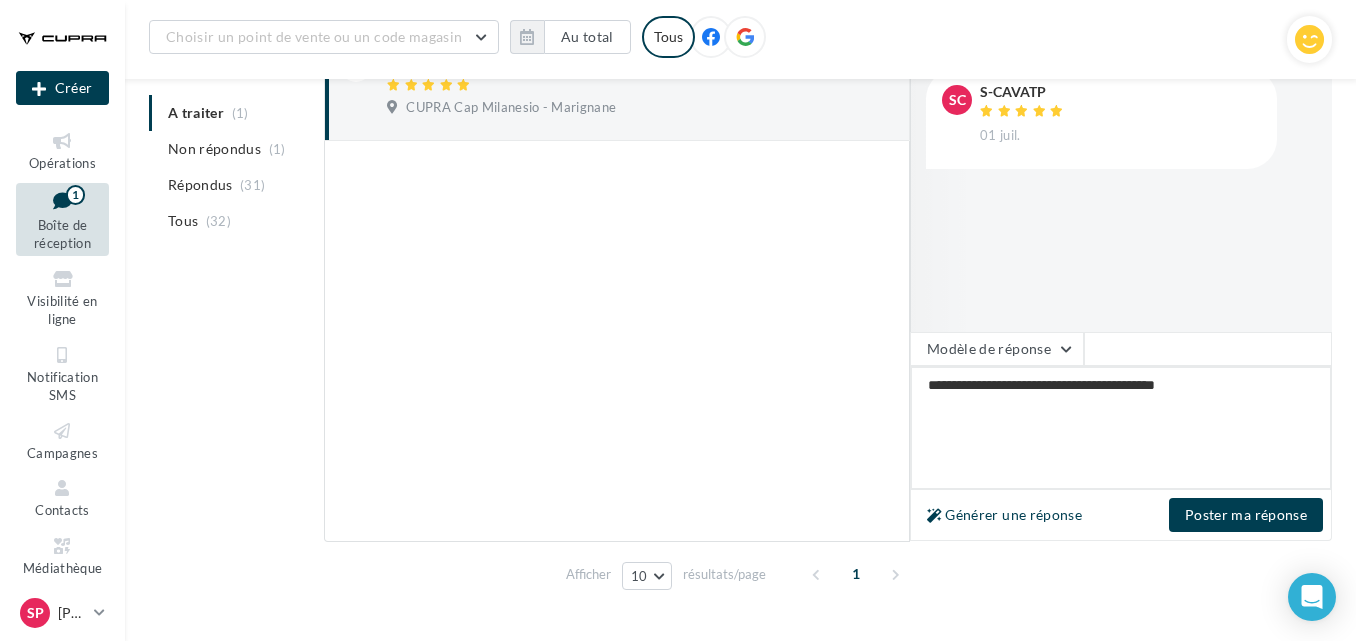 type on "**********" 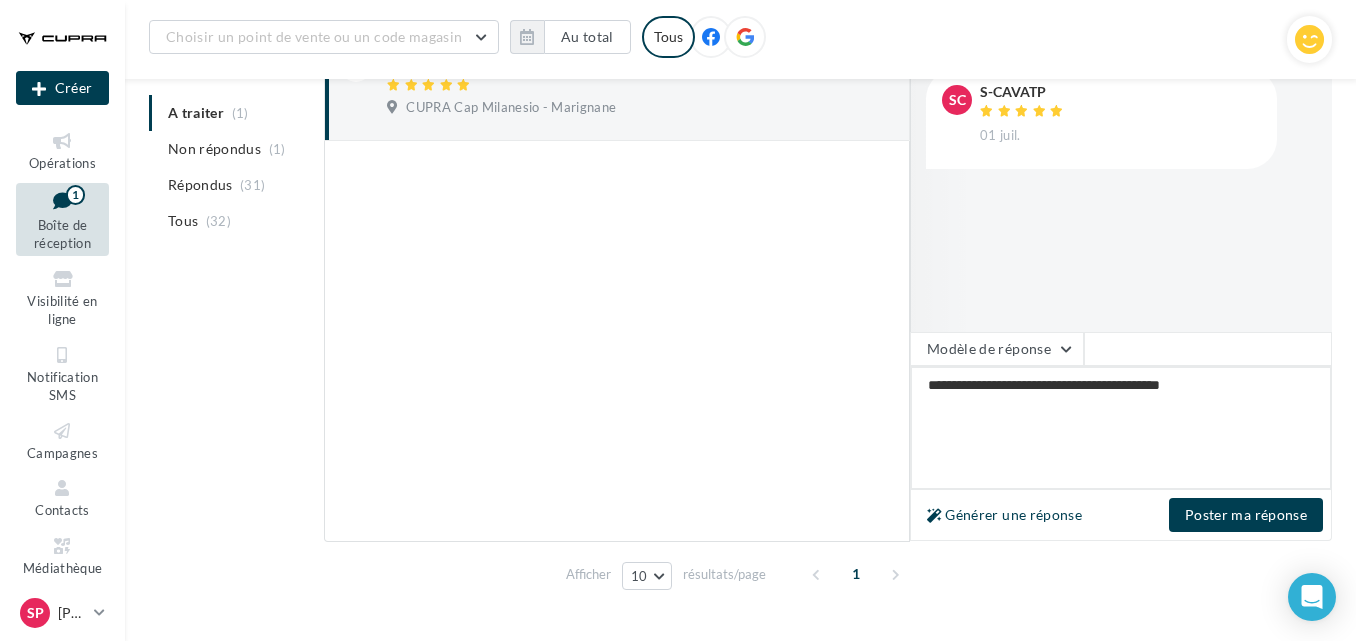 type on "**********" 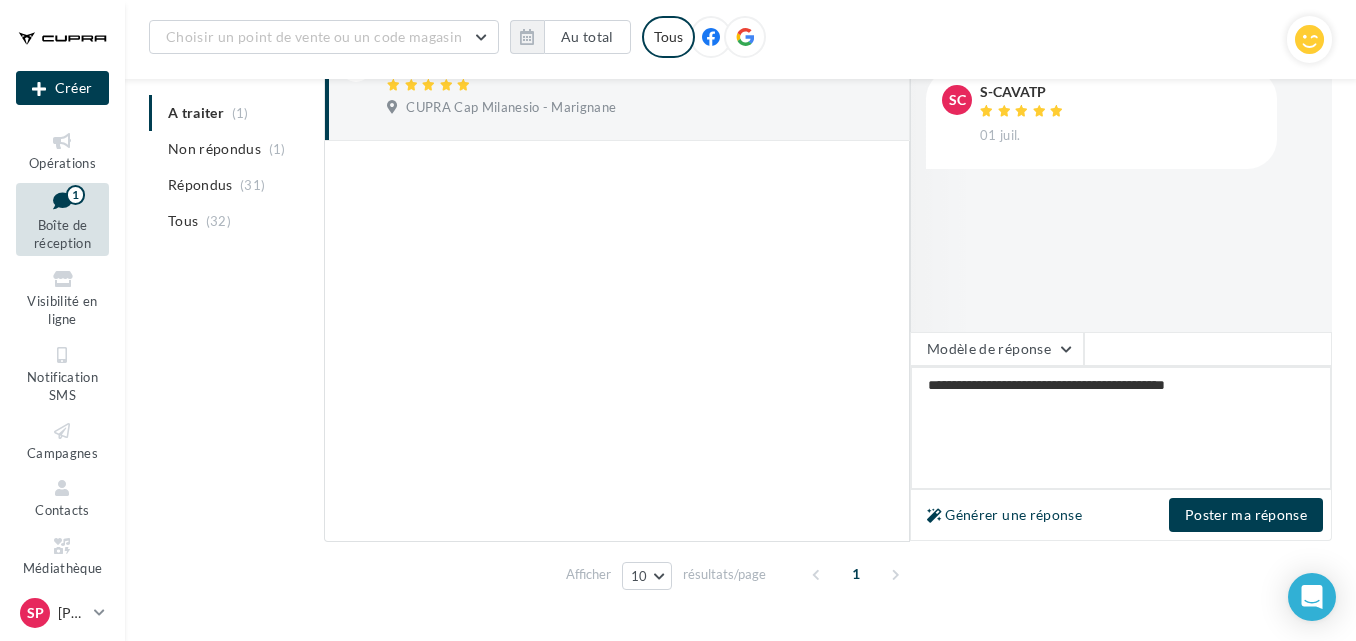 type on "**********" 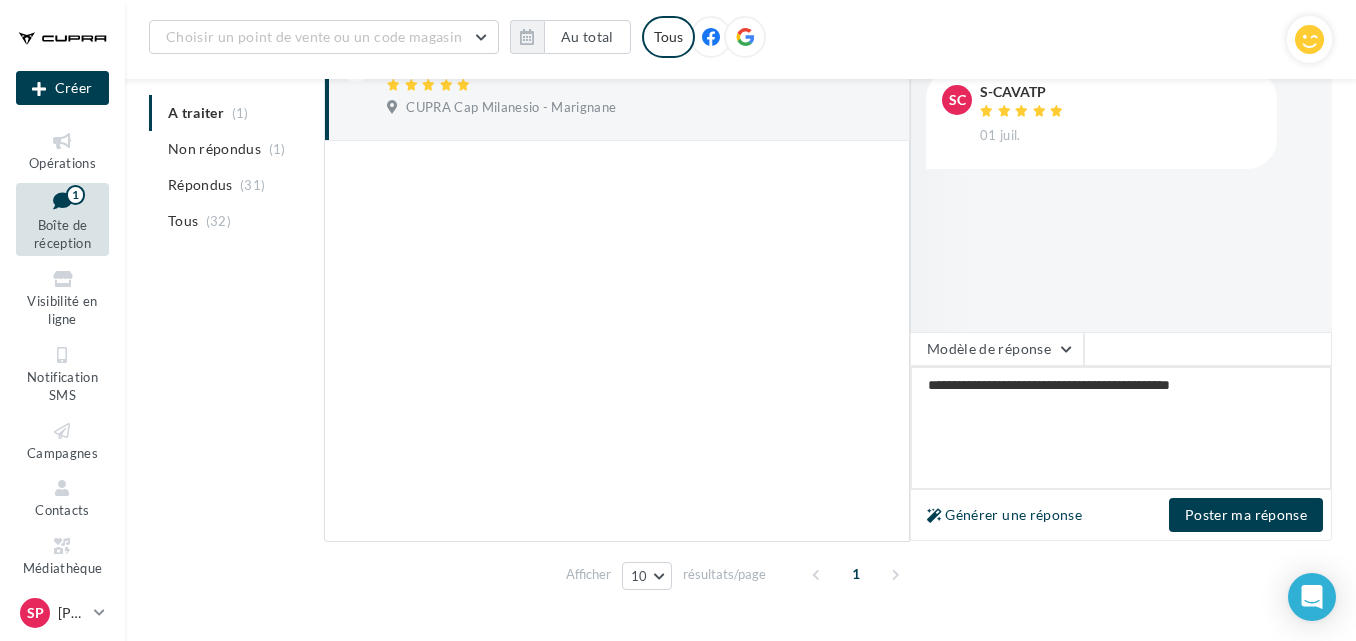 type on "**********" 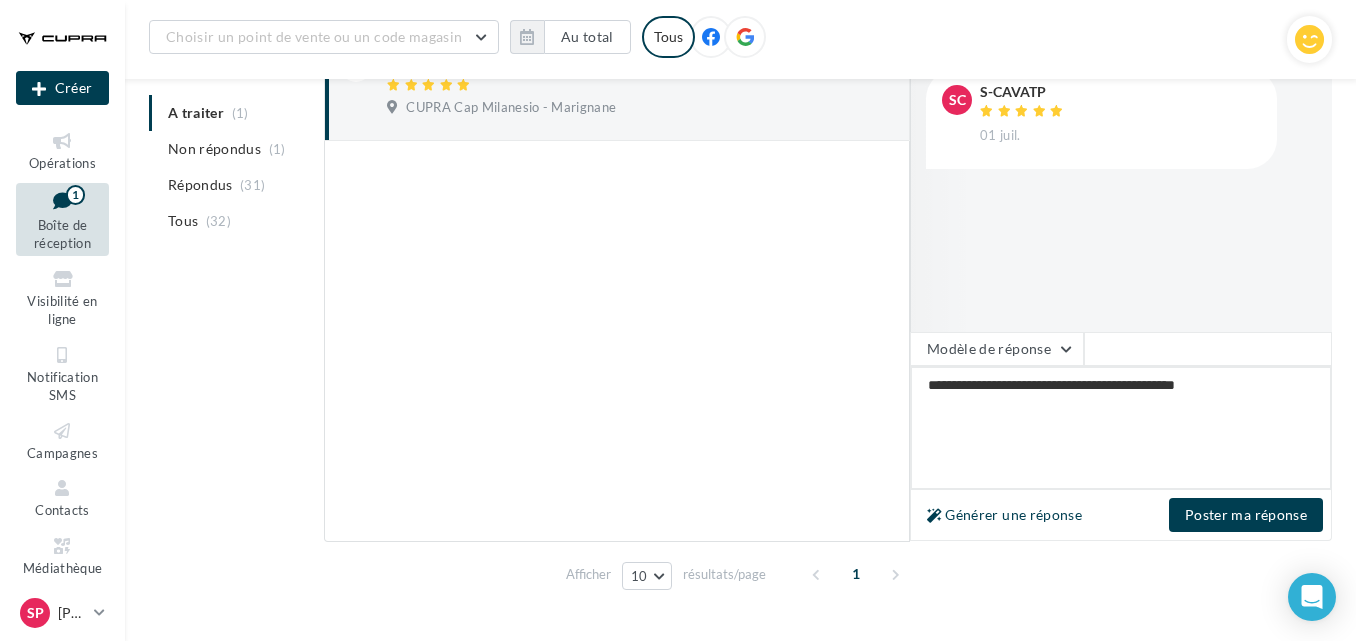 type on "**********" 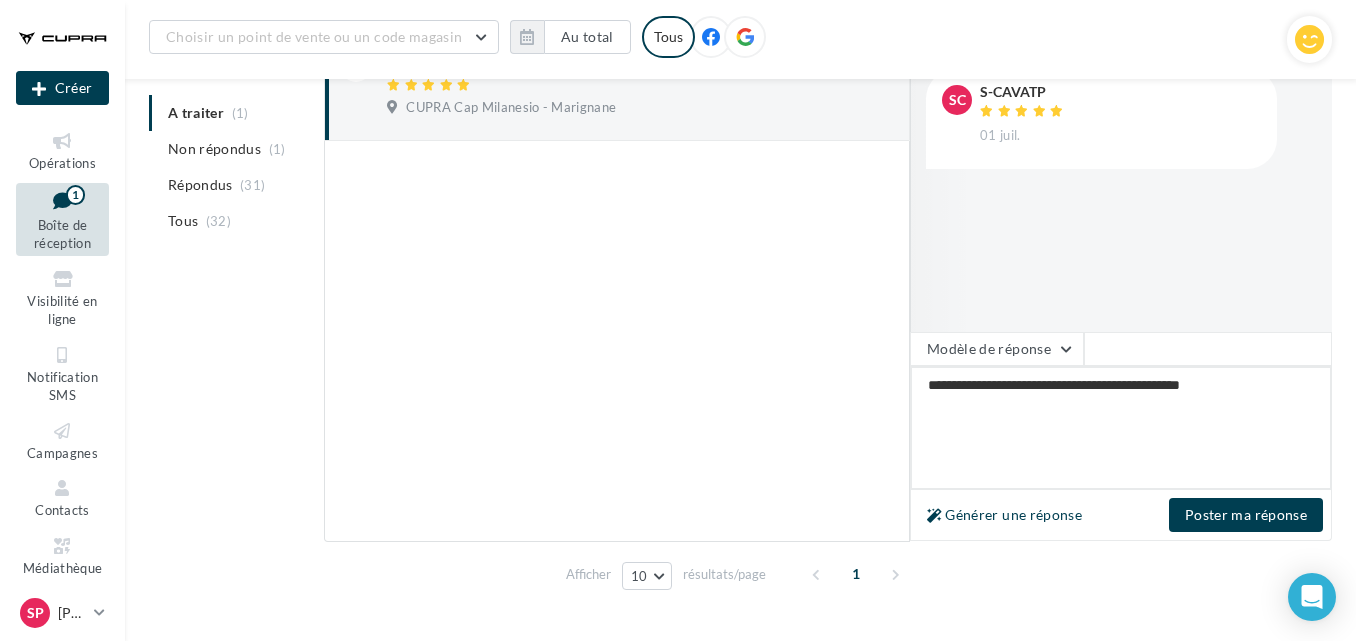 type on "**********" 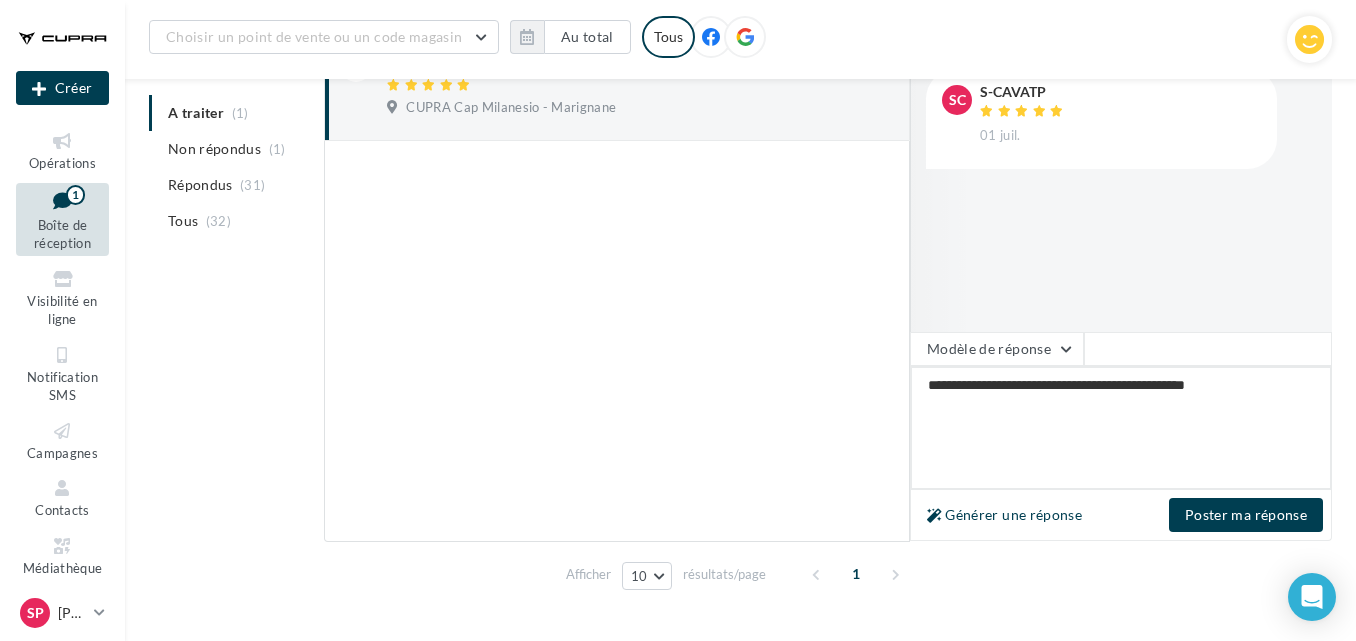 type on "**********" 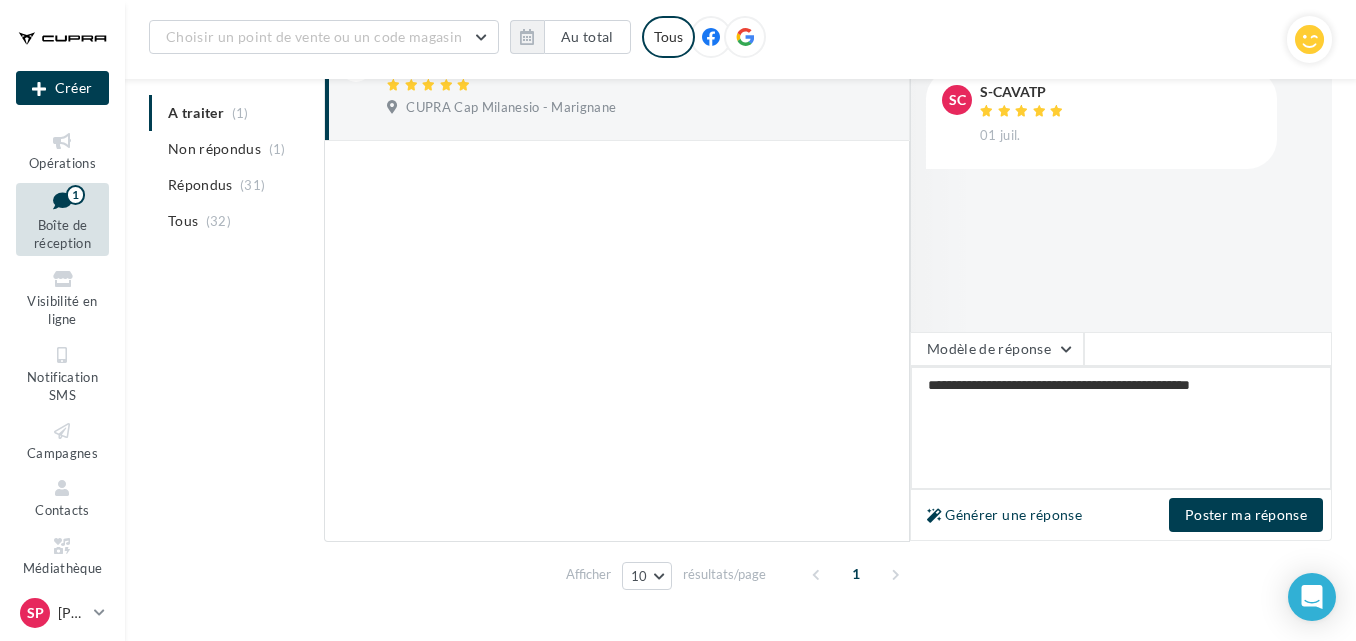 type on "**********" 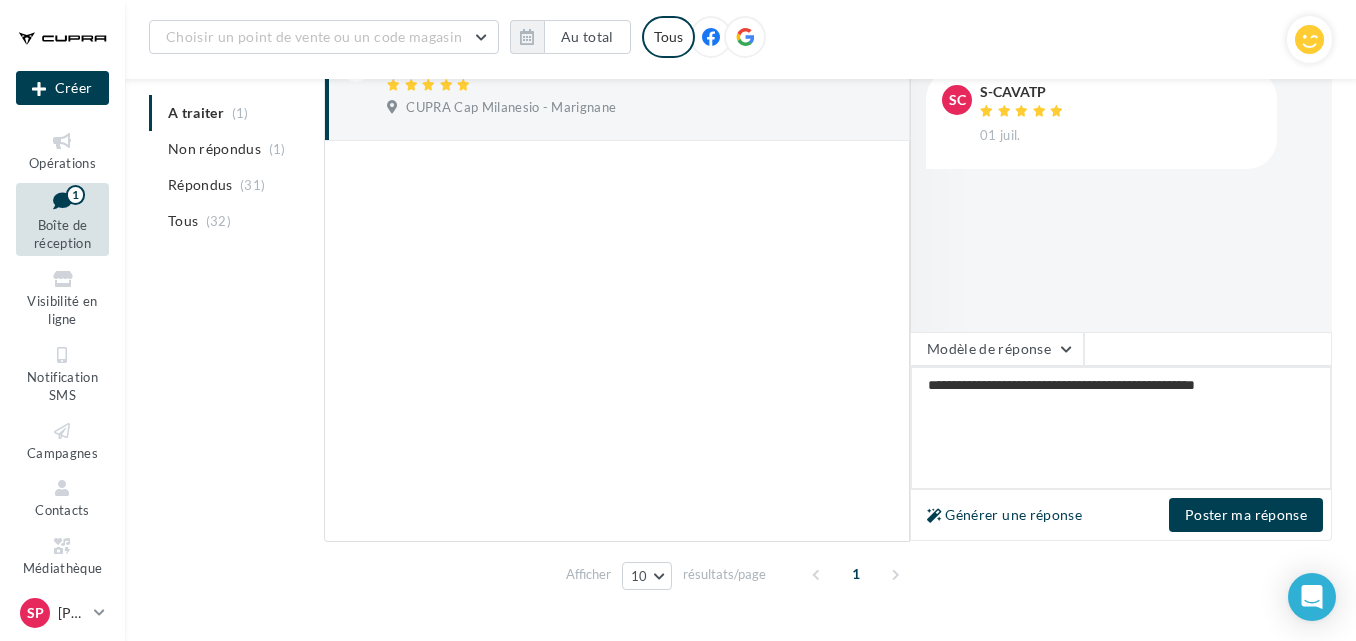 type on "**********" 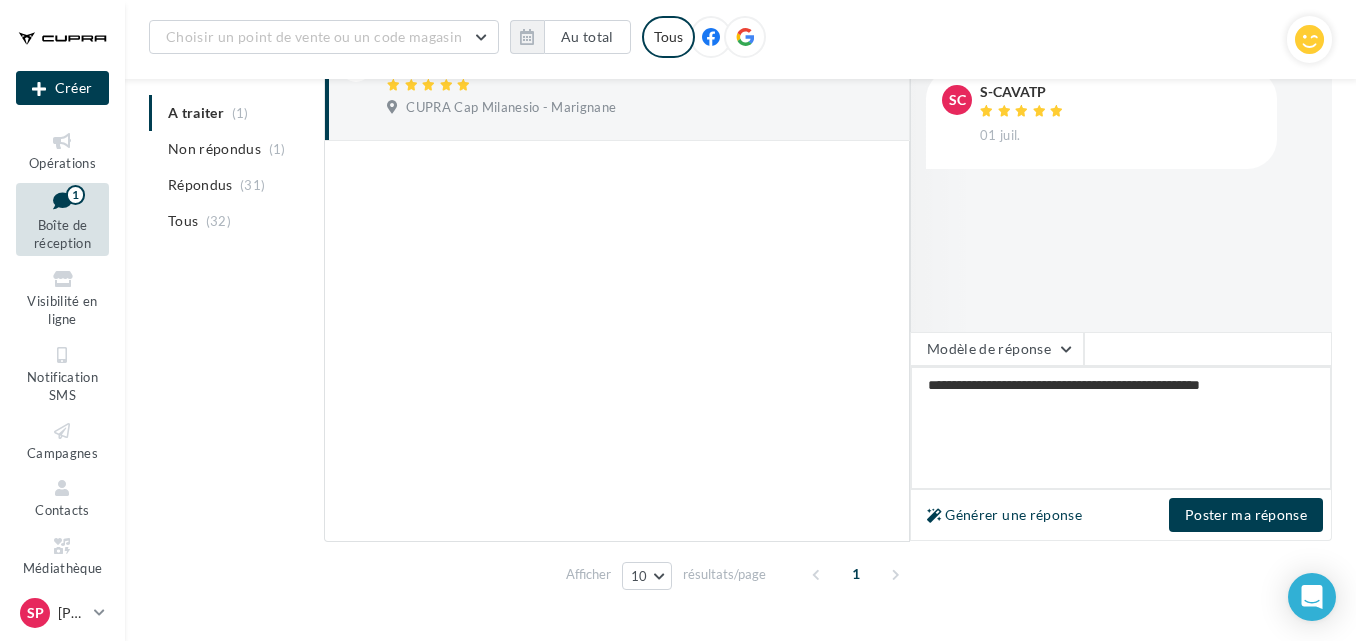 type on "**********" 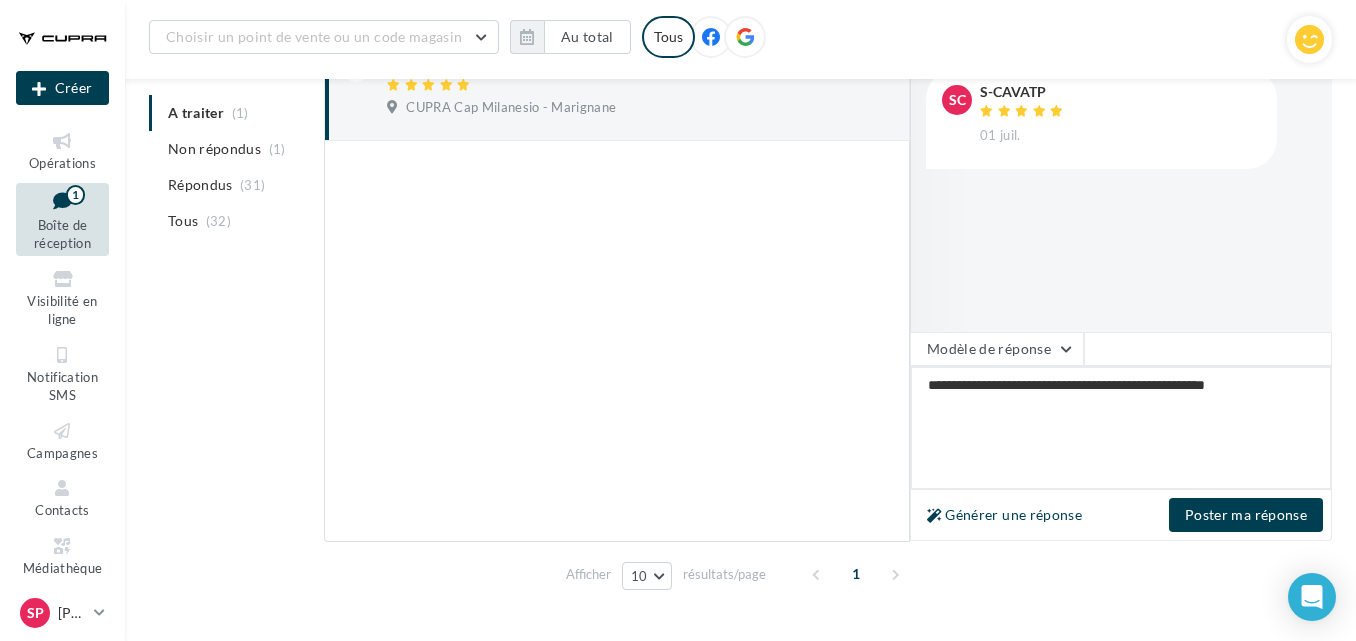 type on "**********" 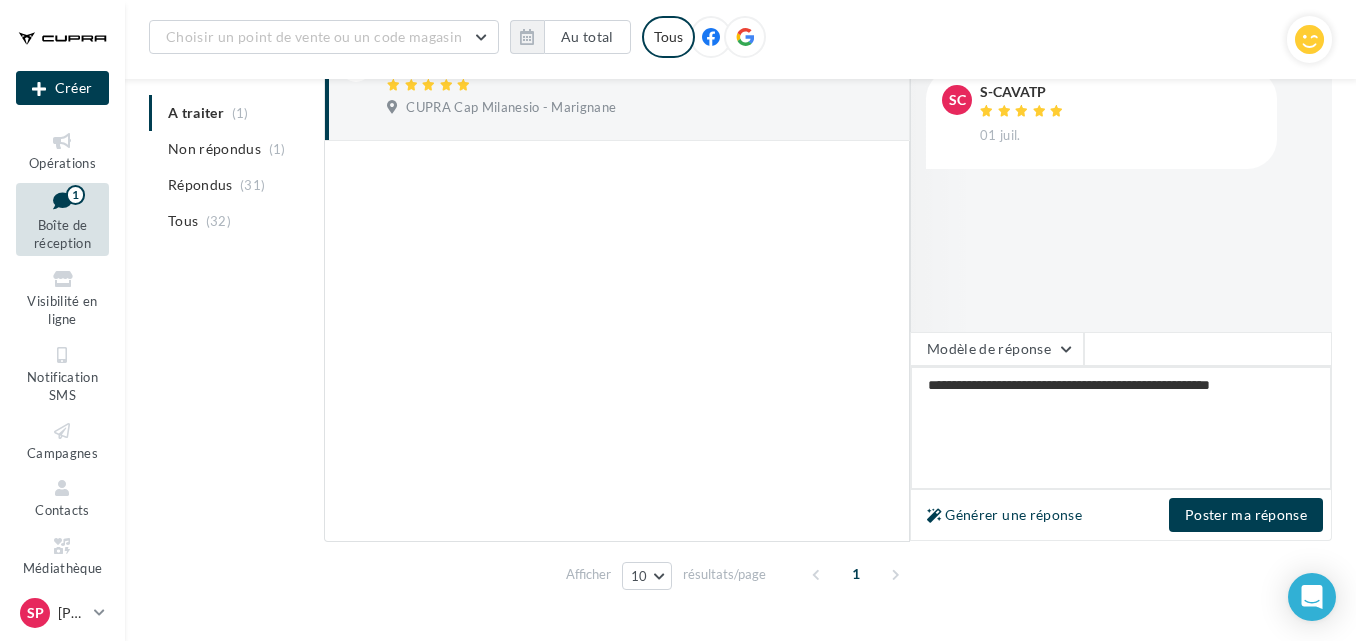 type on "**********" 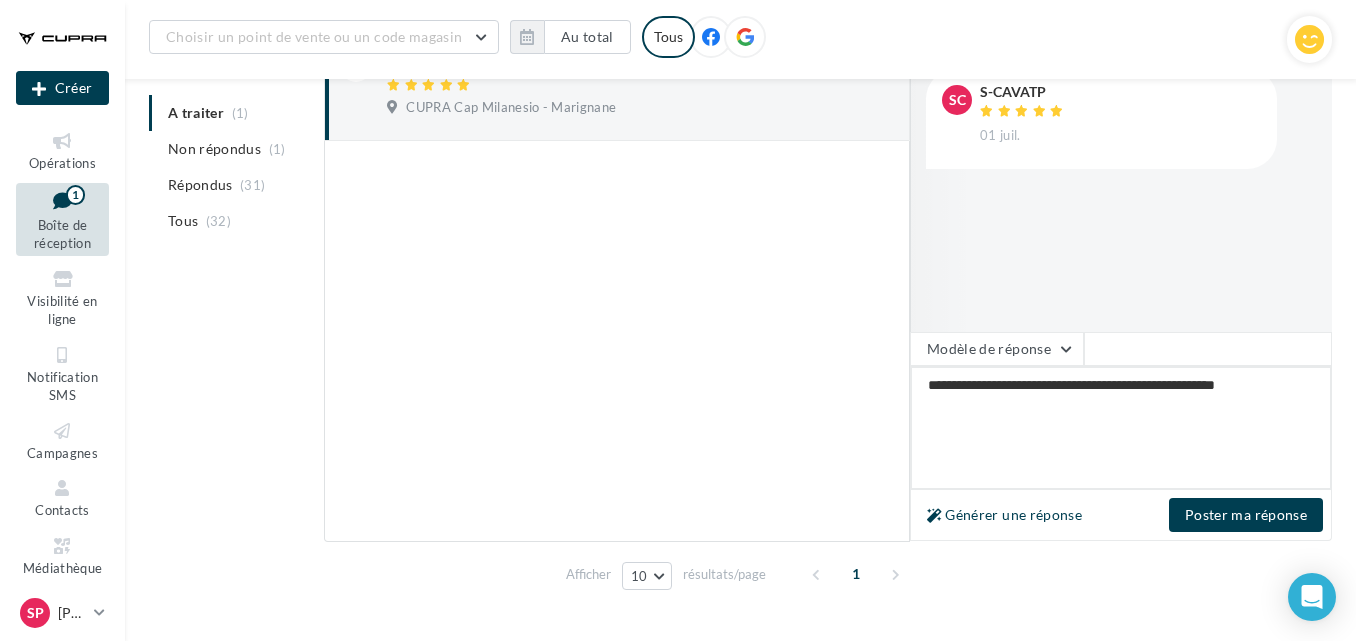 type on "**********" 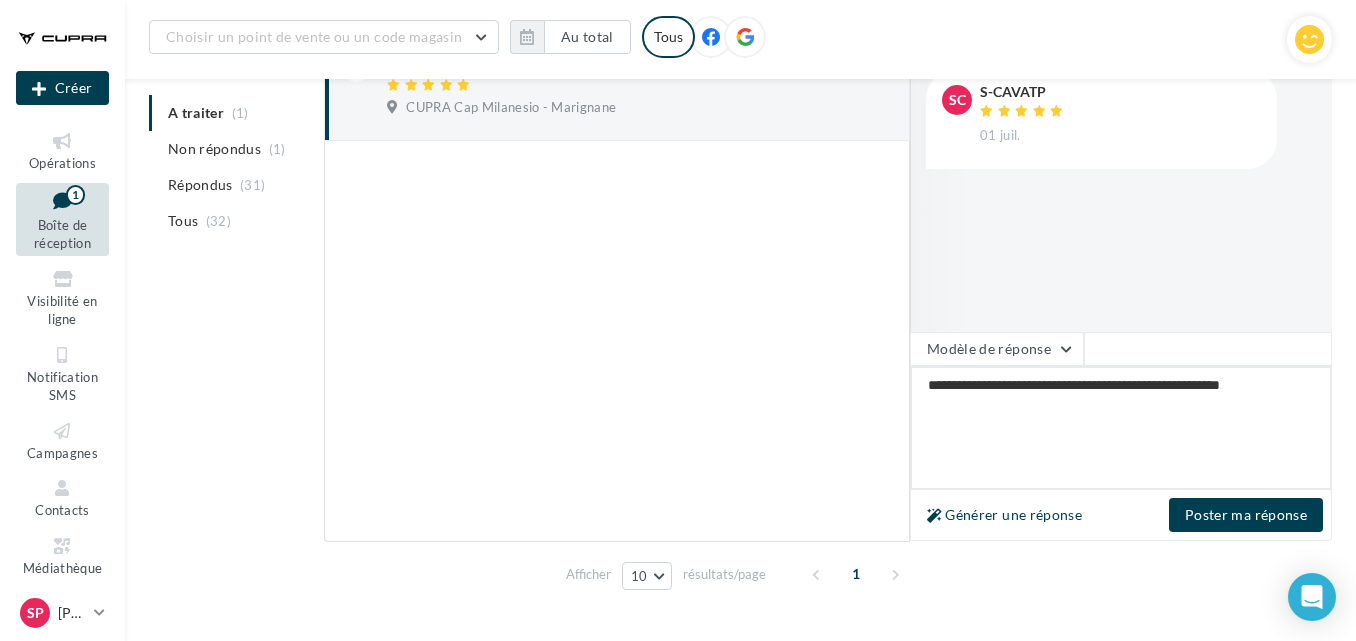type on "**********" 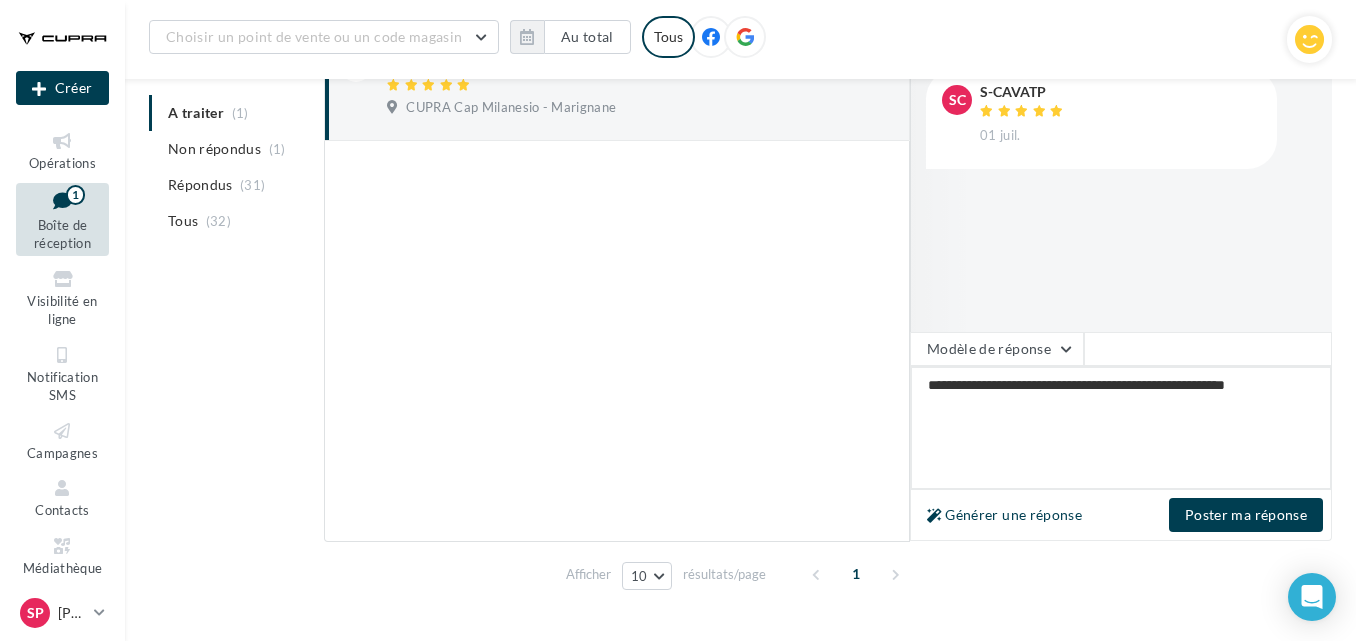 type on "**********" 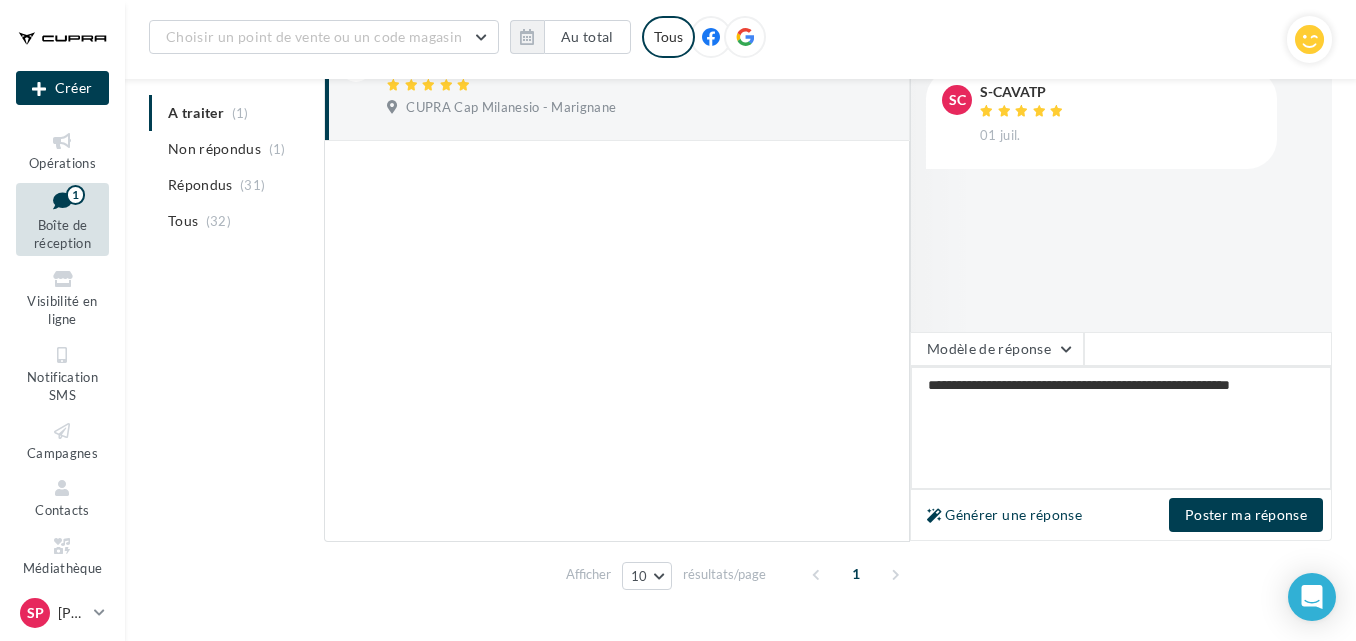 type on "**********" 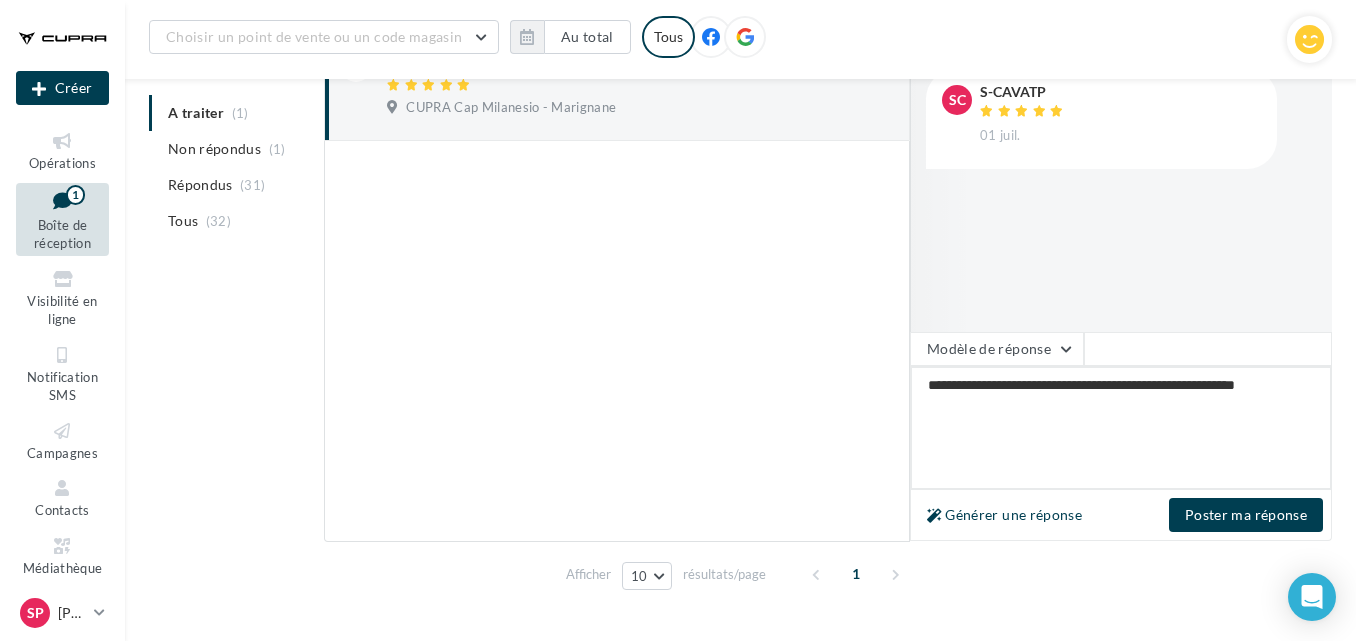 type on "**********" 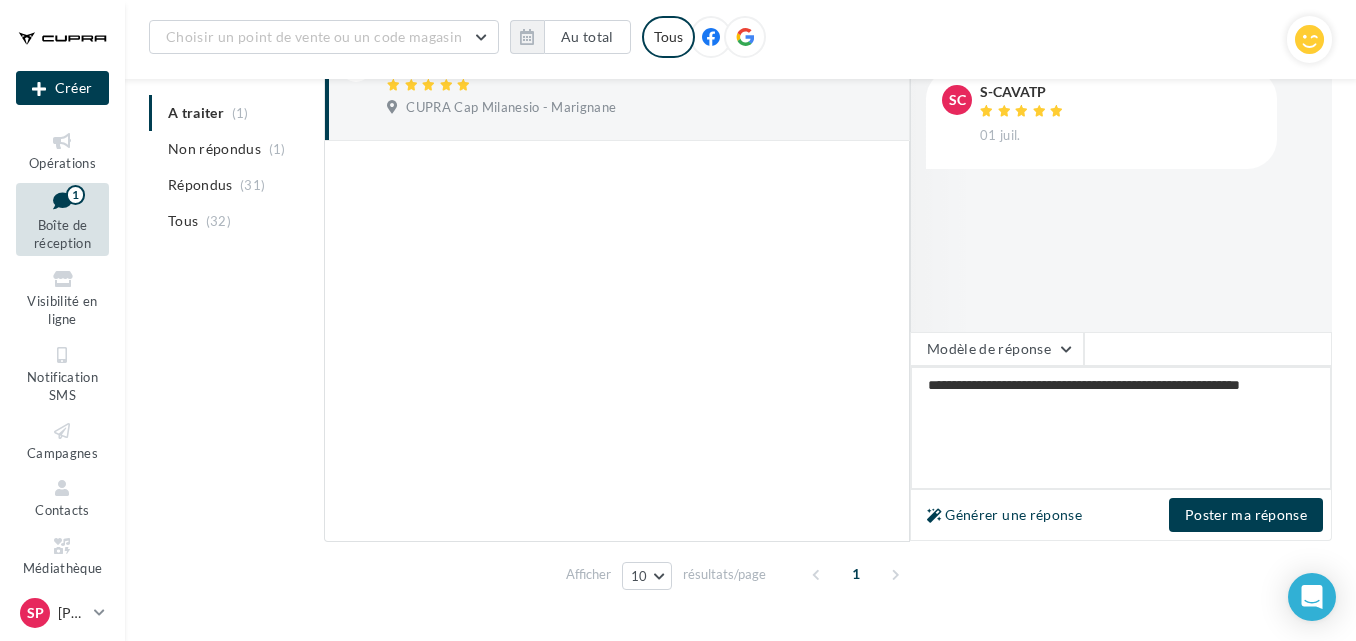 type on "**********" 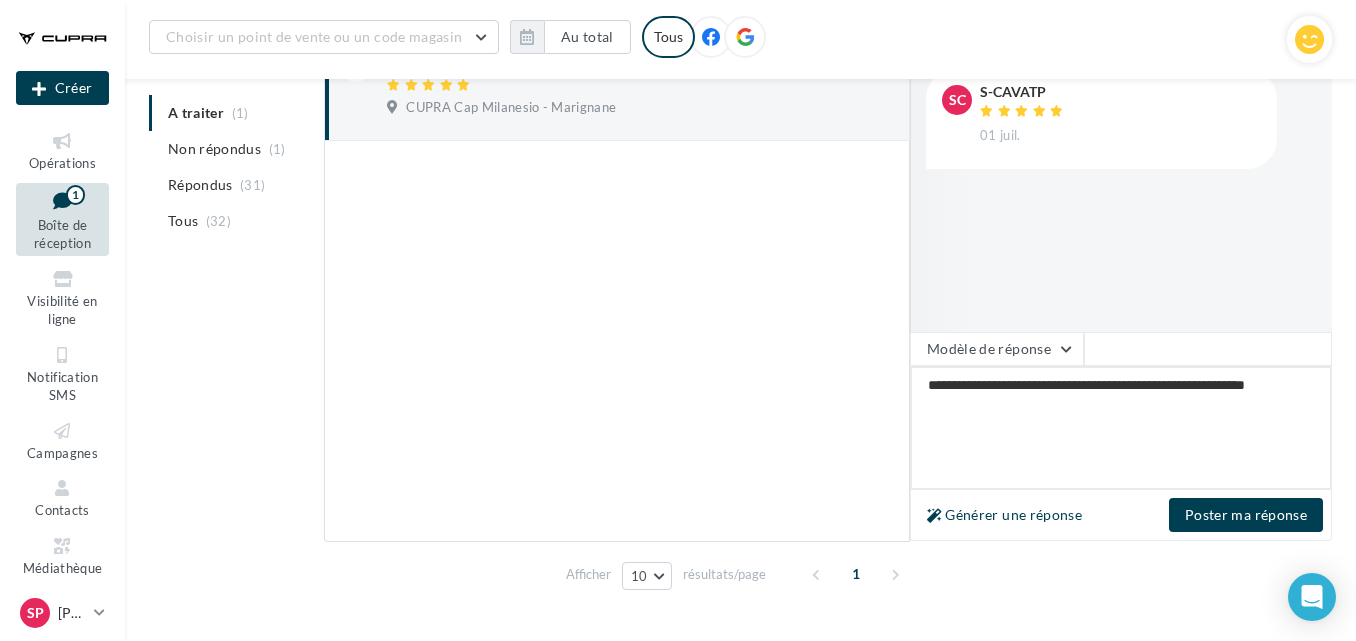 type on "**********" 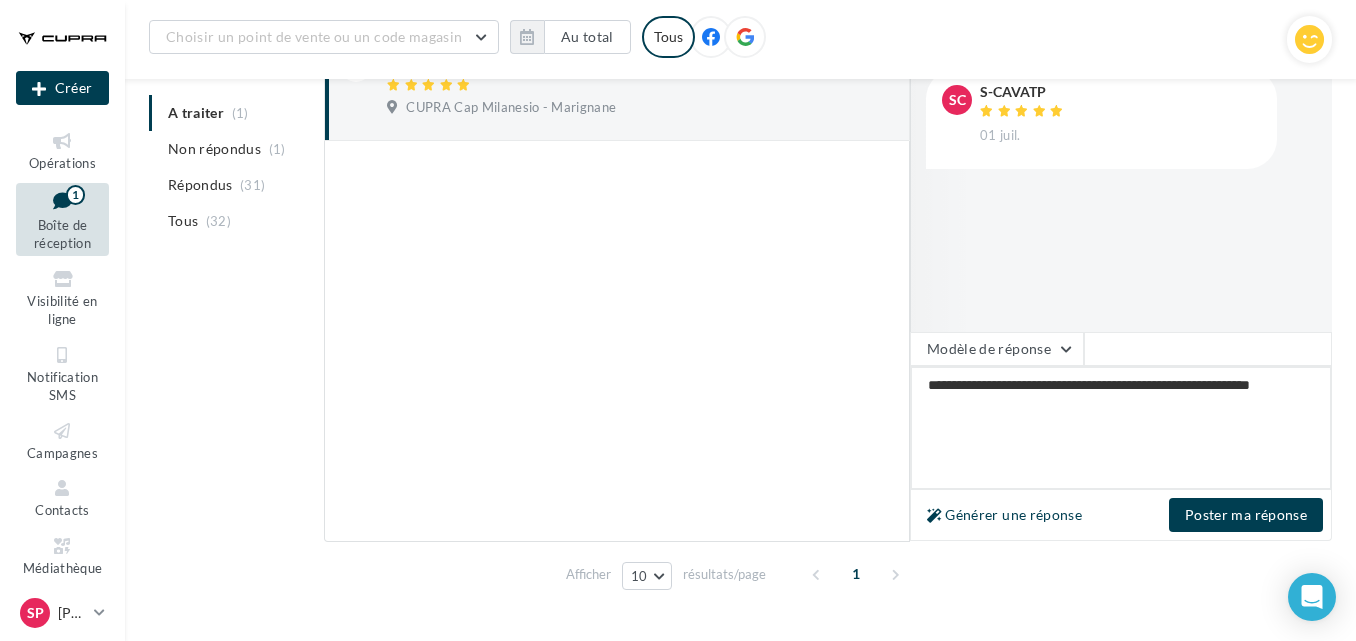 type on "**********" 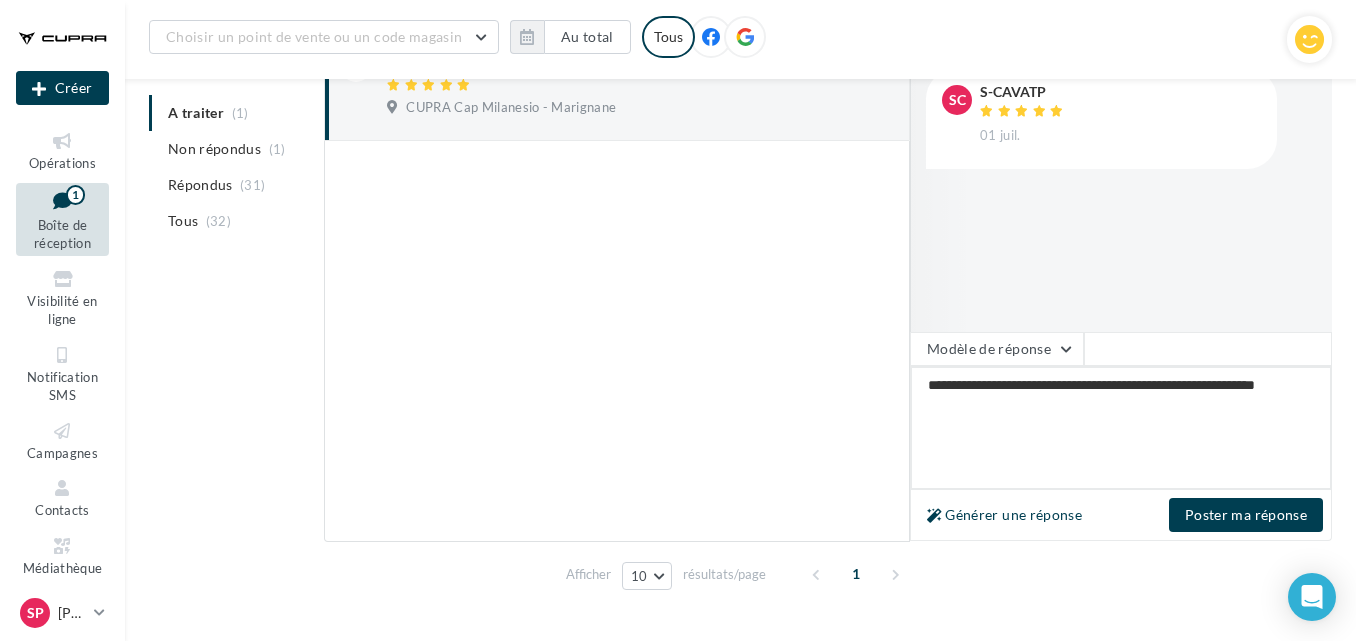 type on "**********" 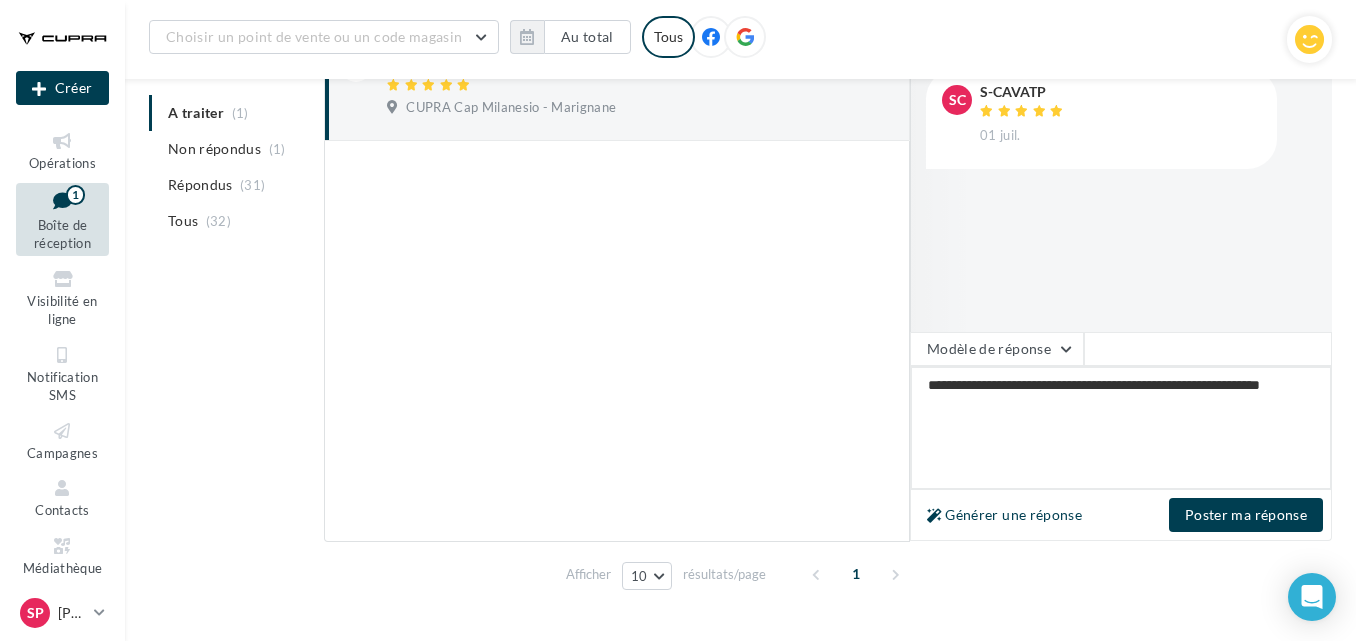 type on "**********" 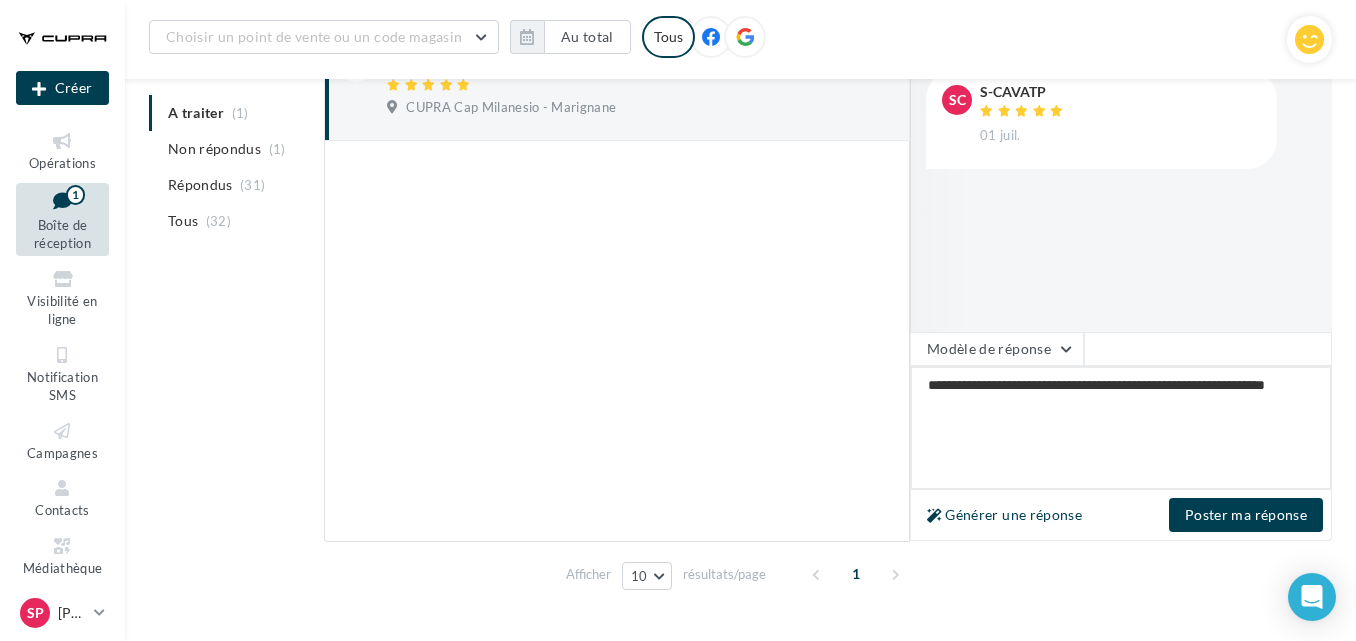 type on "**********" 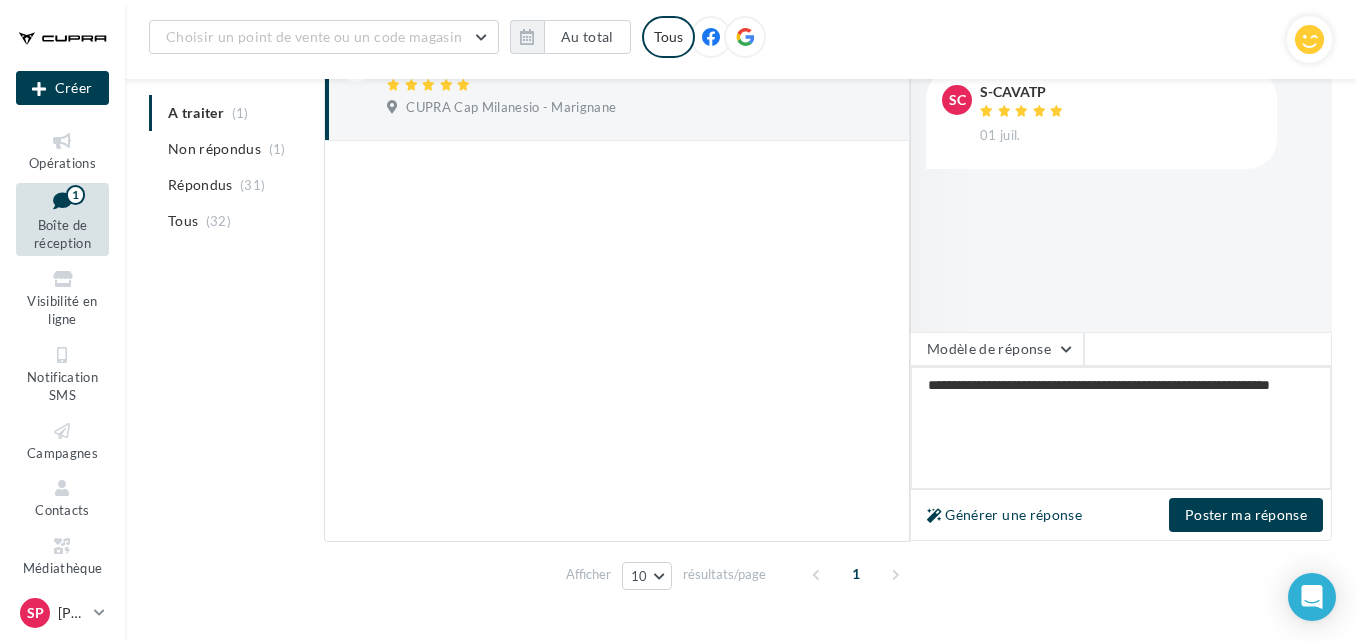 type on "**********" 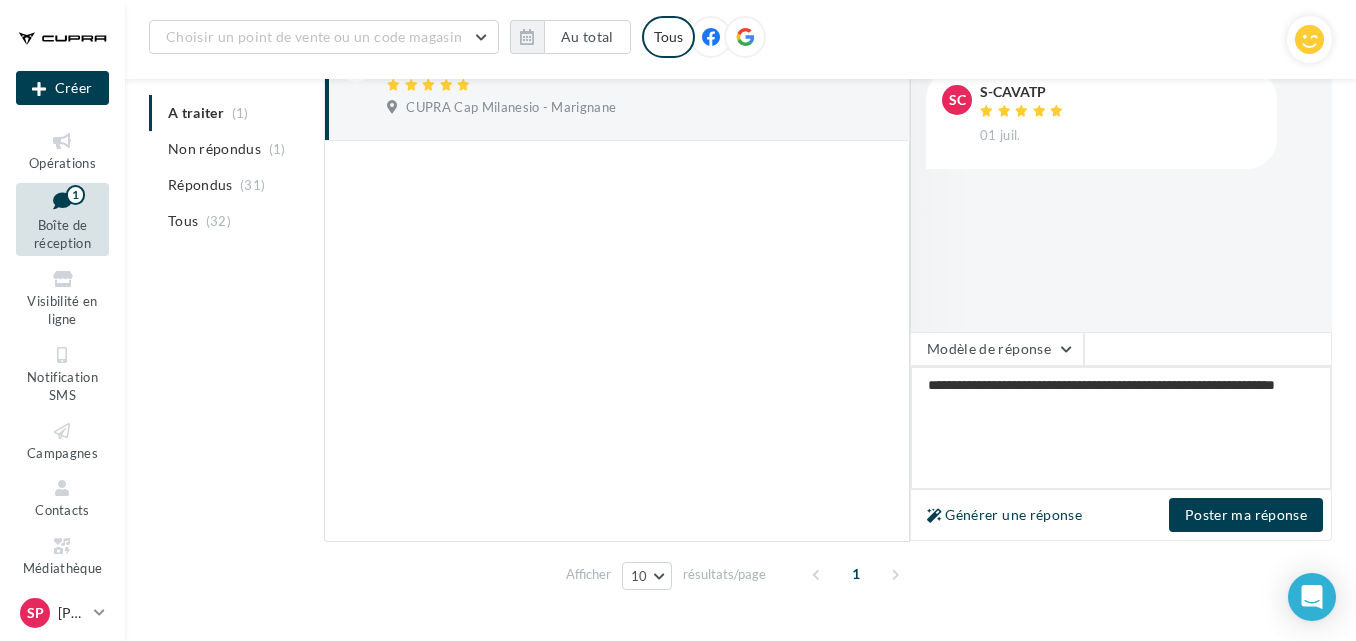 type on "**********" 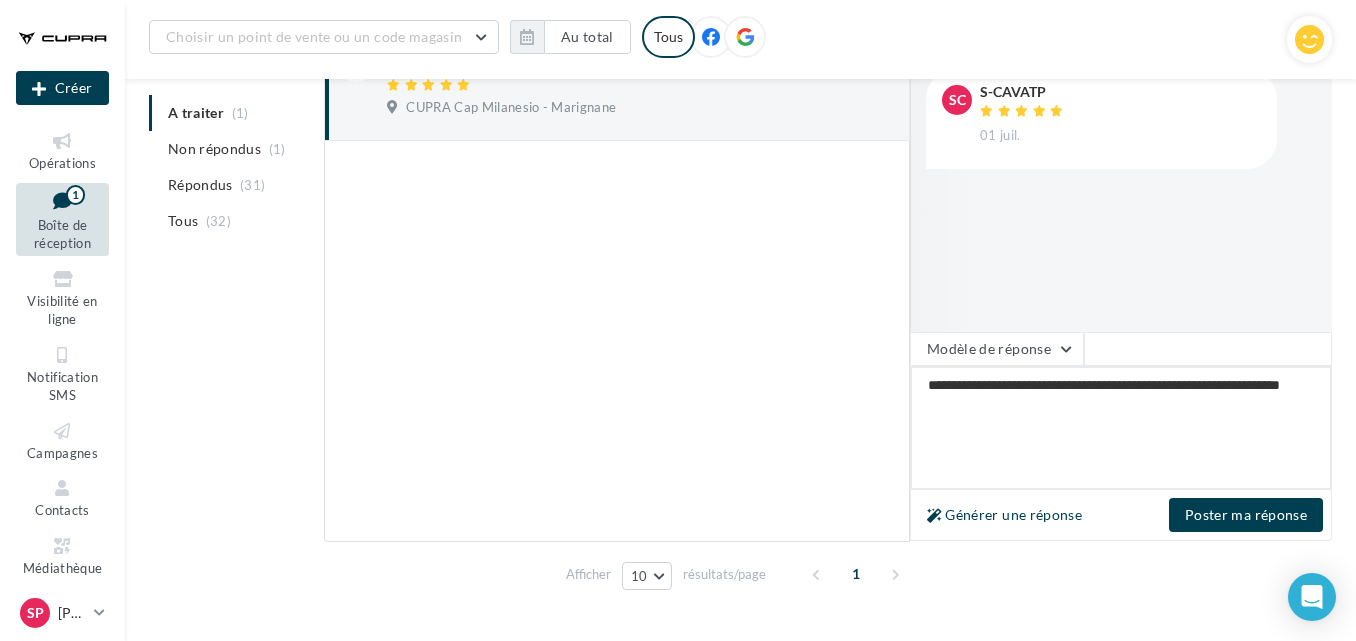 type on "**********" 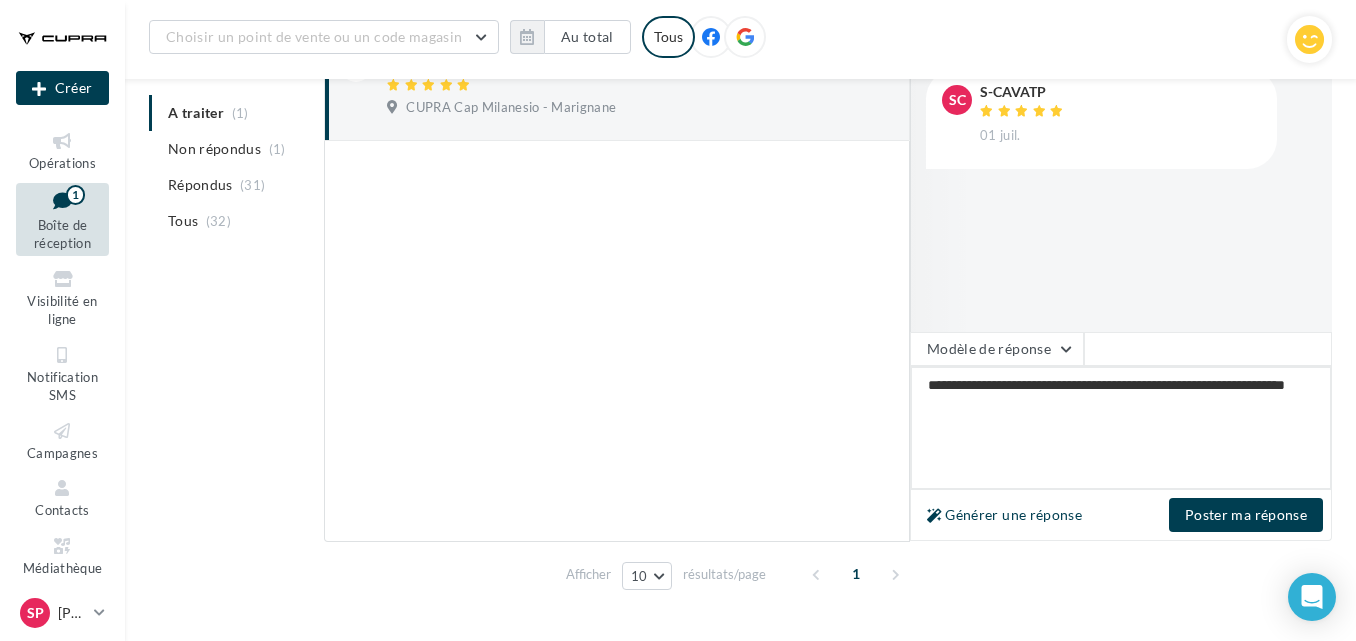 type on "**********" 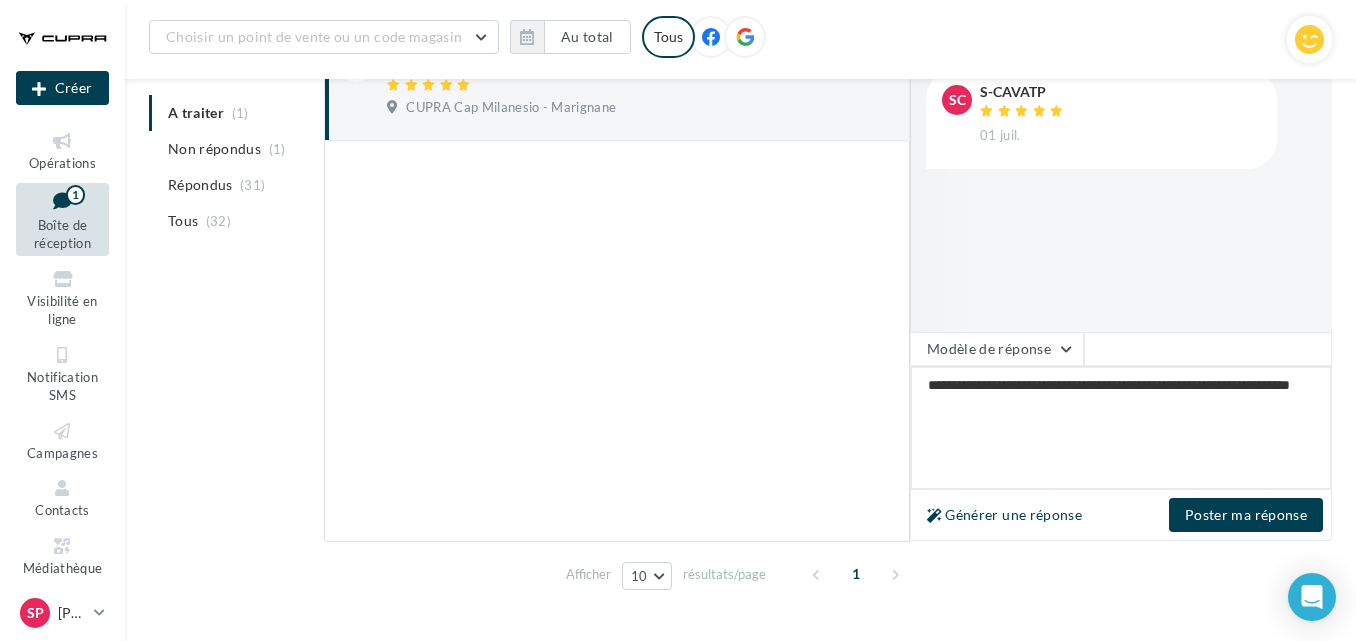 type on "**********" 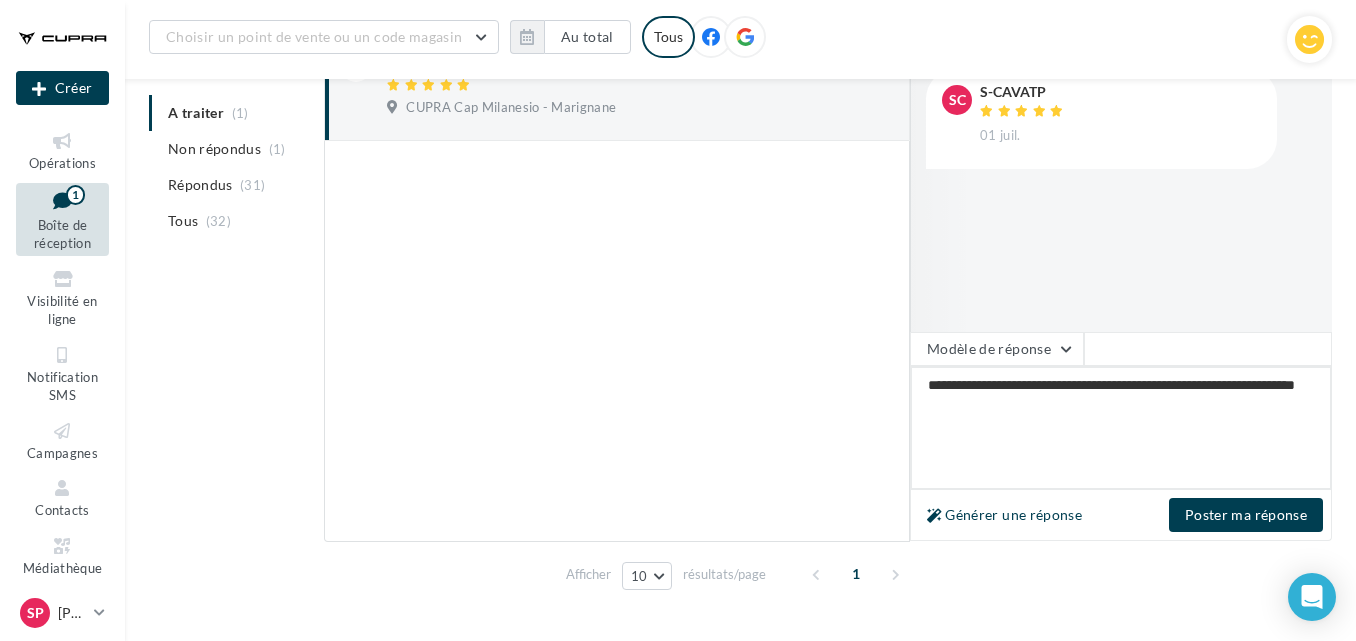 type on "**********" 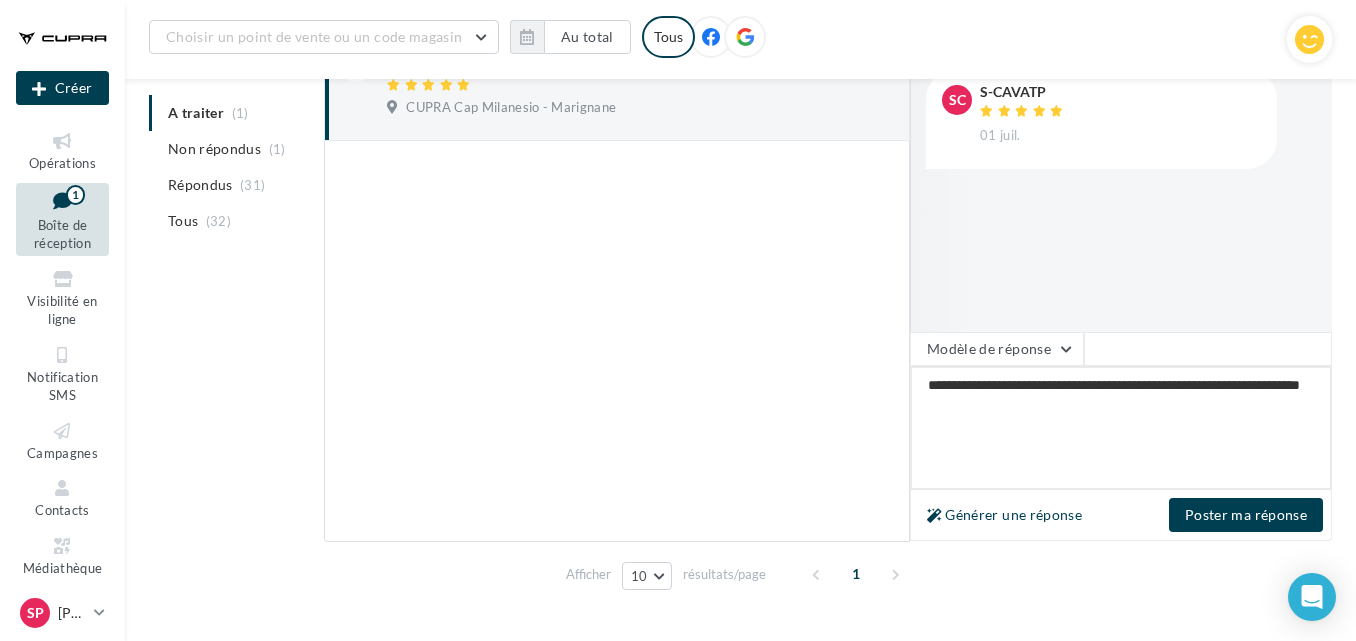 type on "**********" 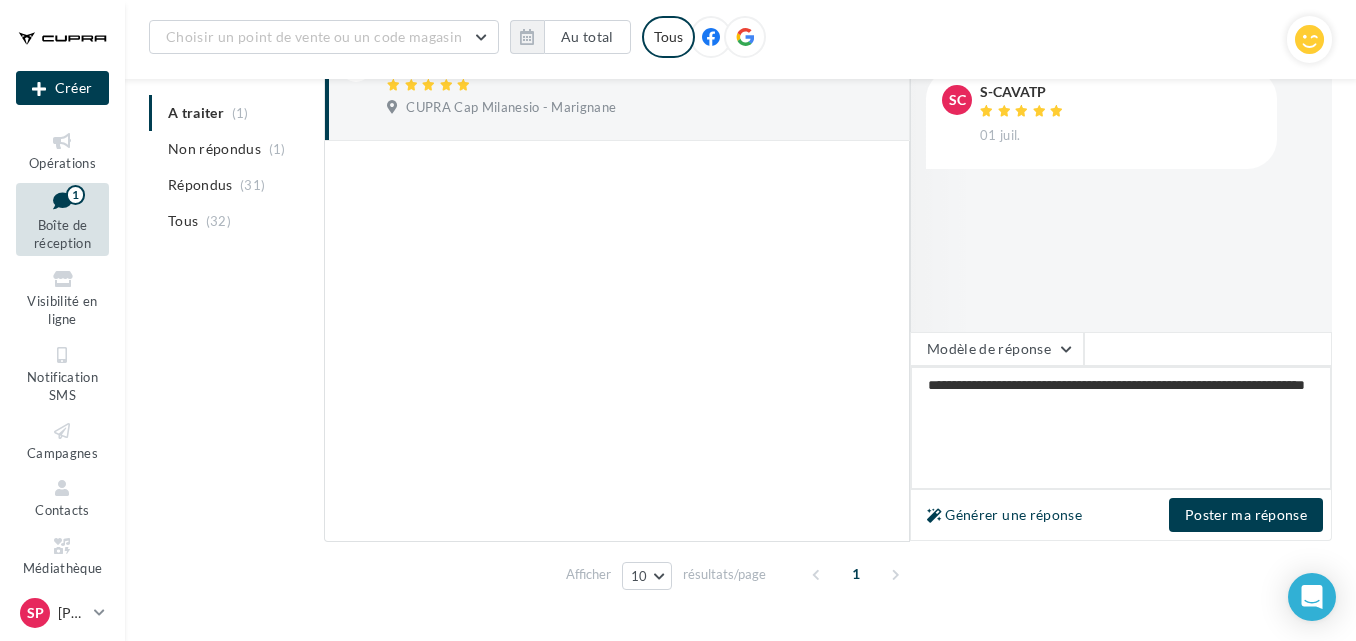 type on "**********" 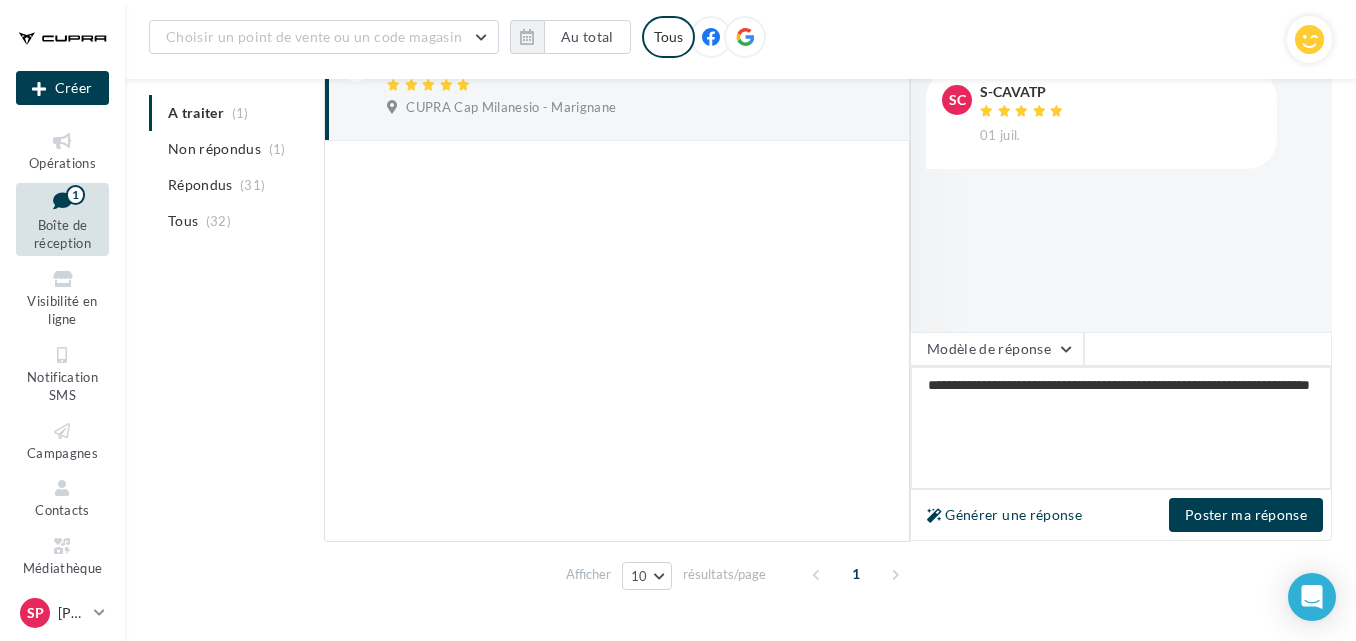 type on "**********" 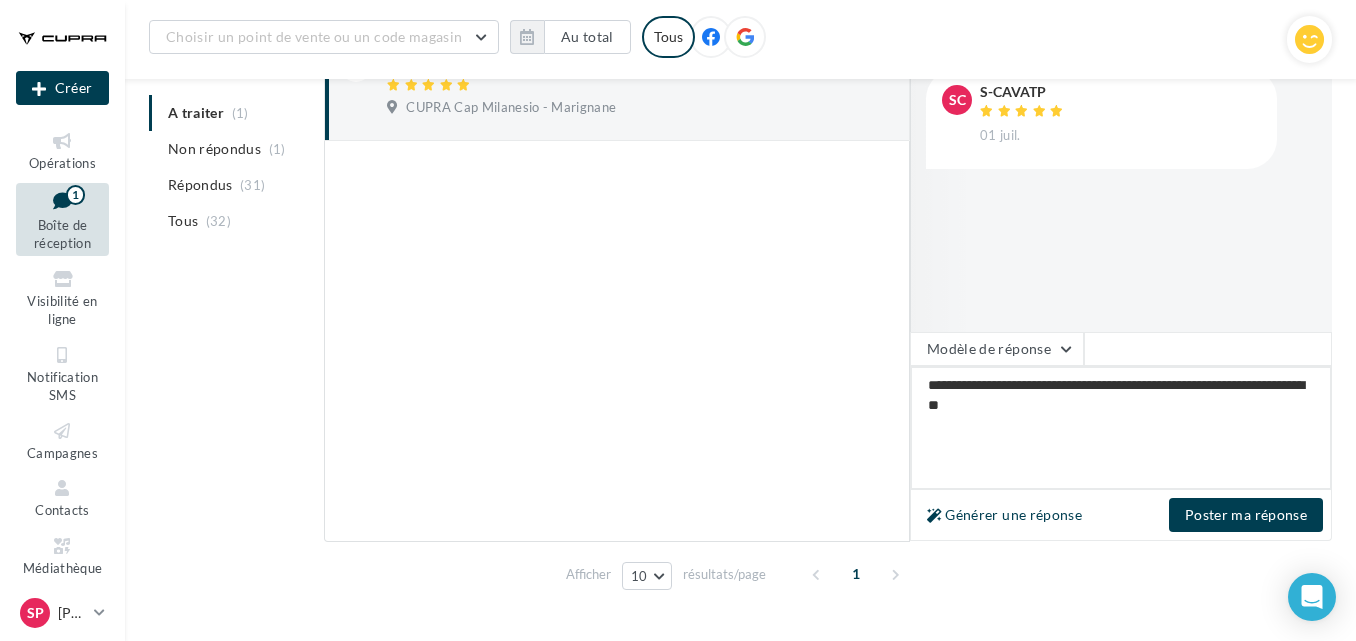 type on "**********" 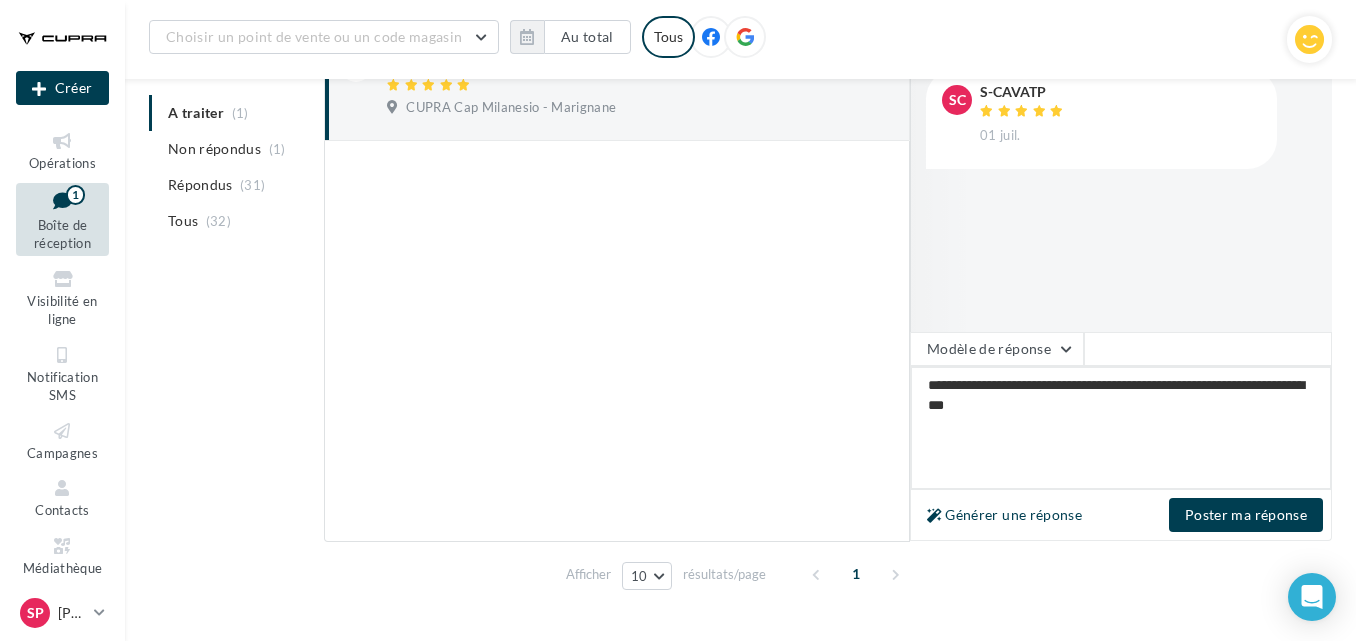 type on "**********" 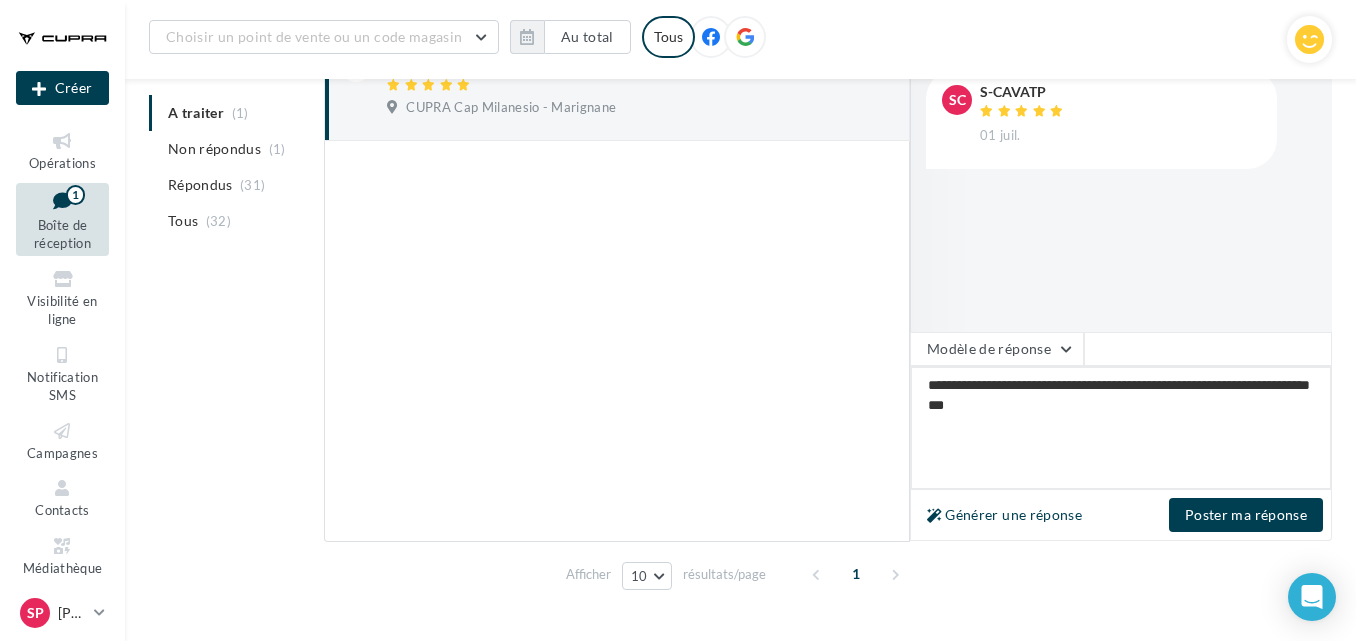 type on "**********" 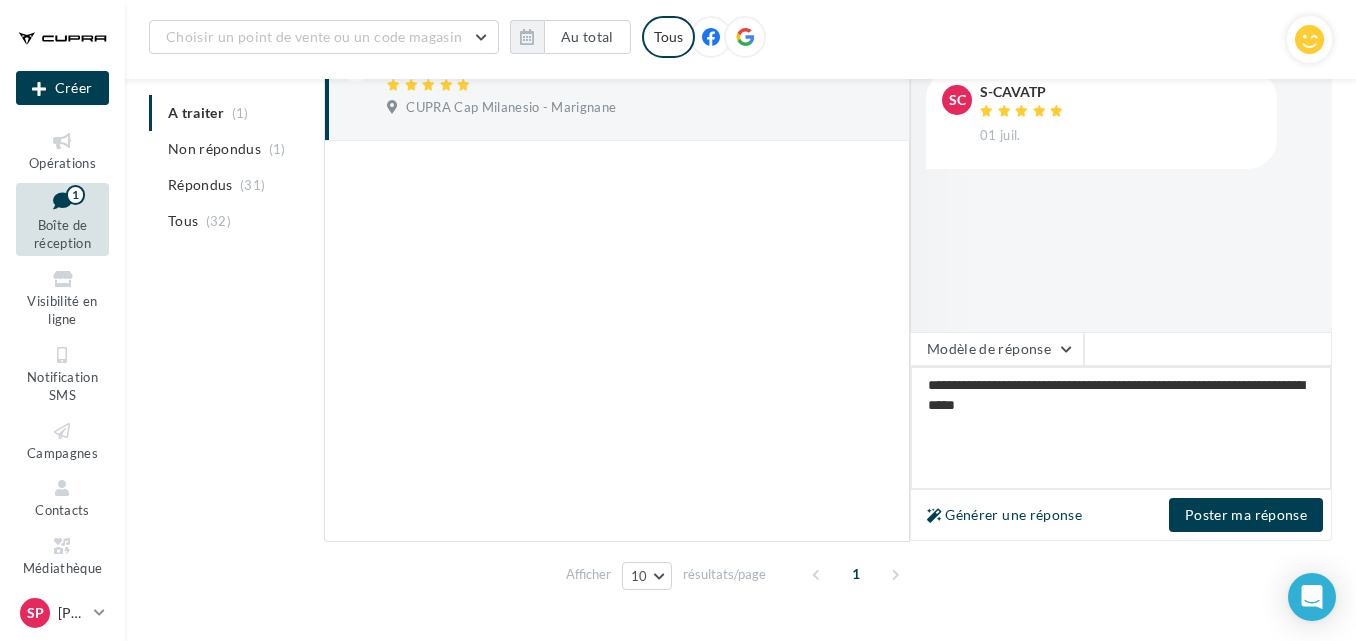 type on "**********" 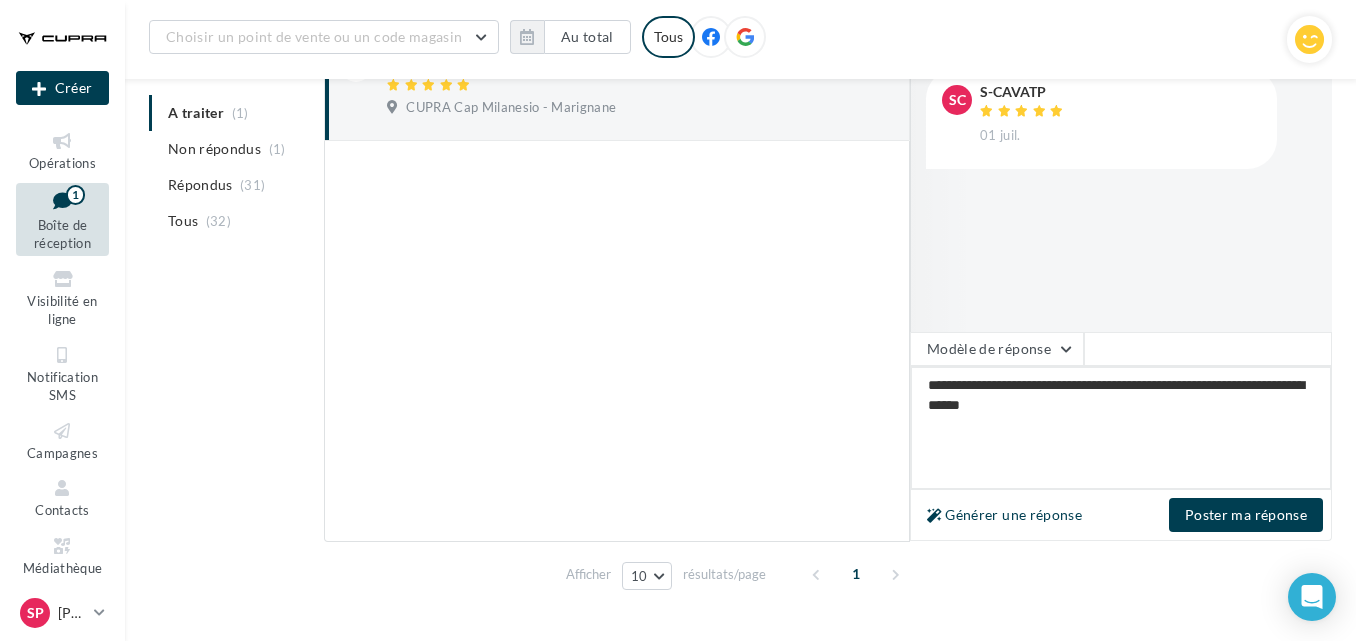type on "**********" 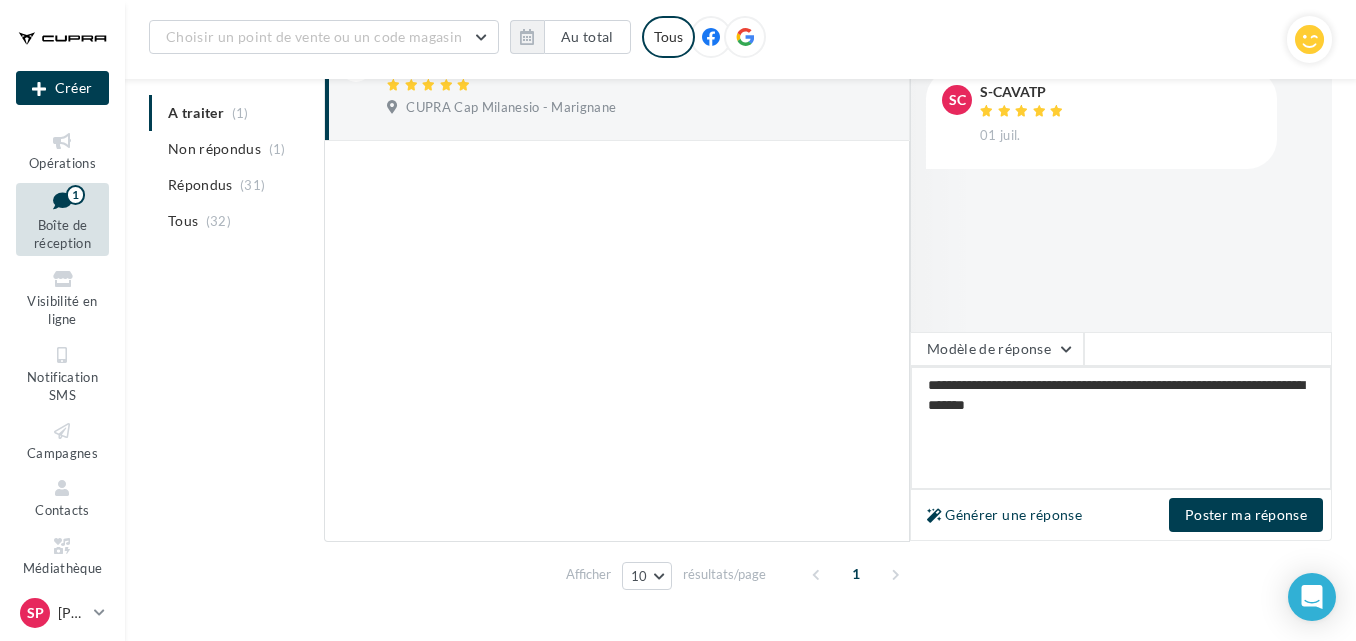 type on "**********" 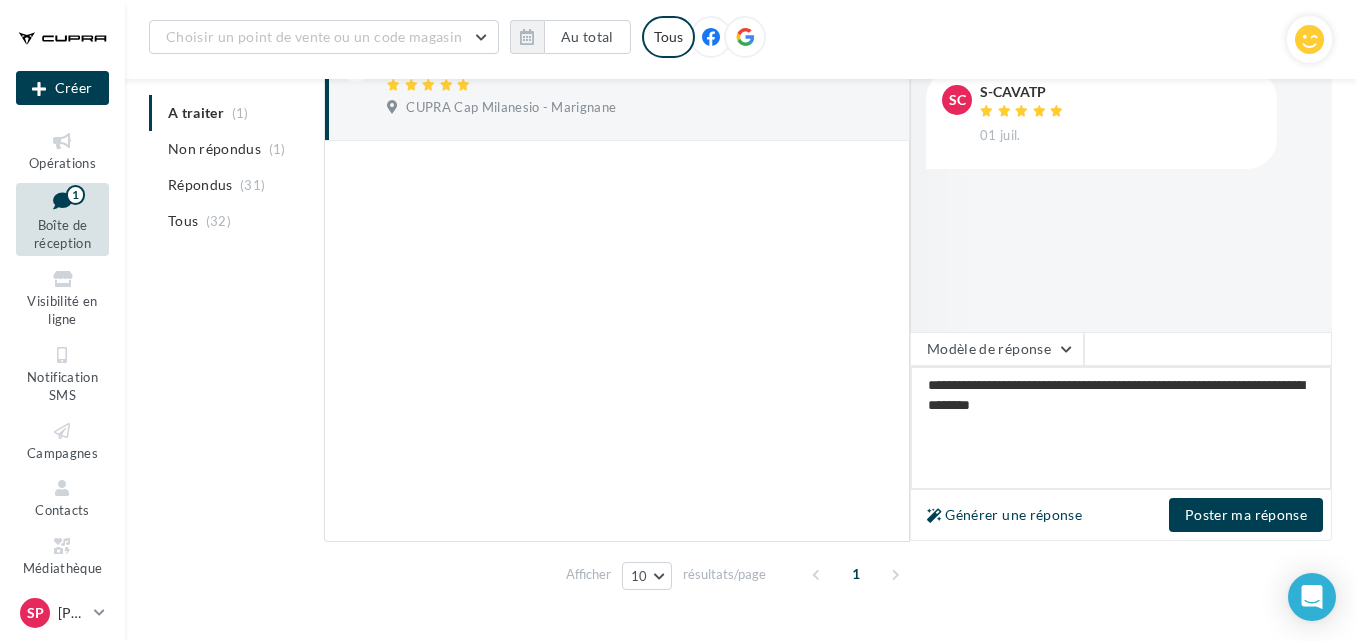 type on "**********" 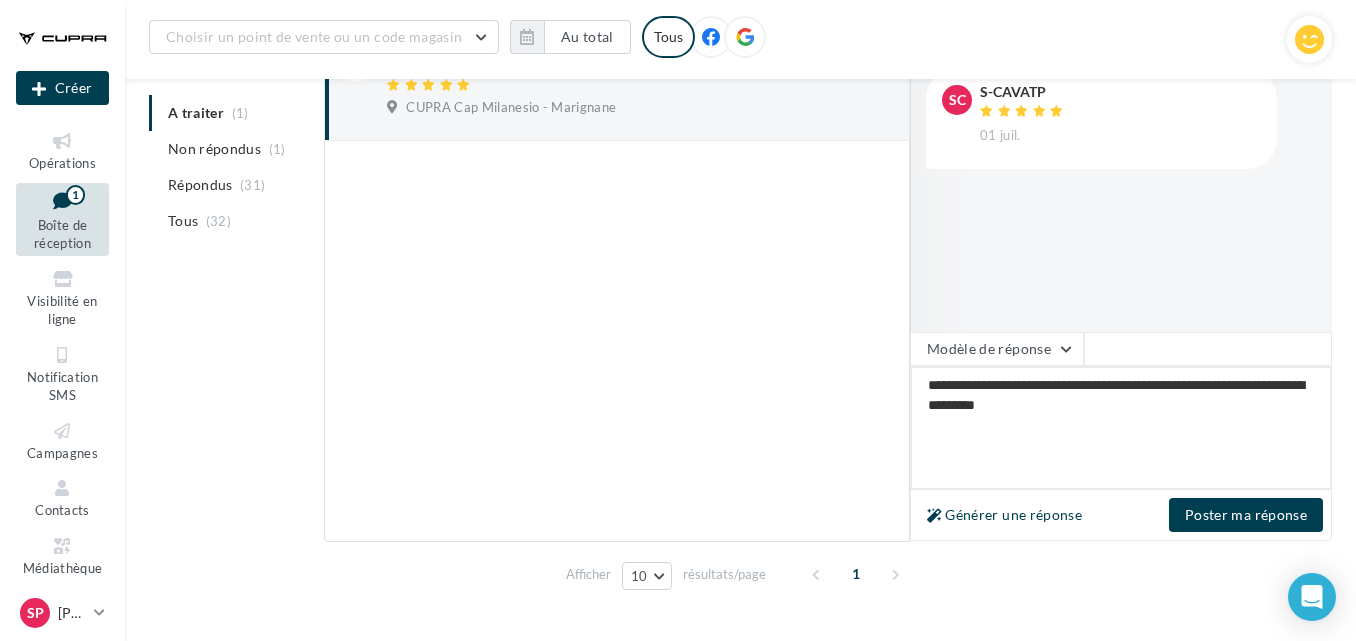 type on "**********" 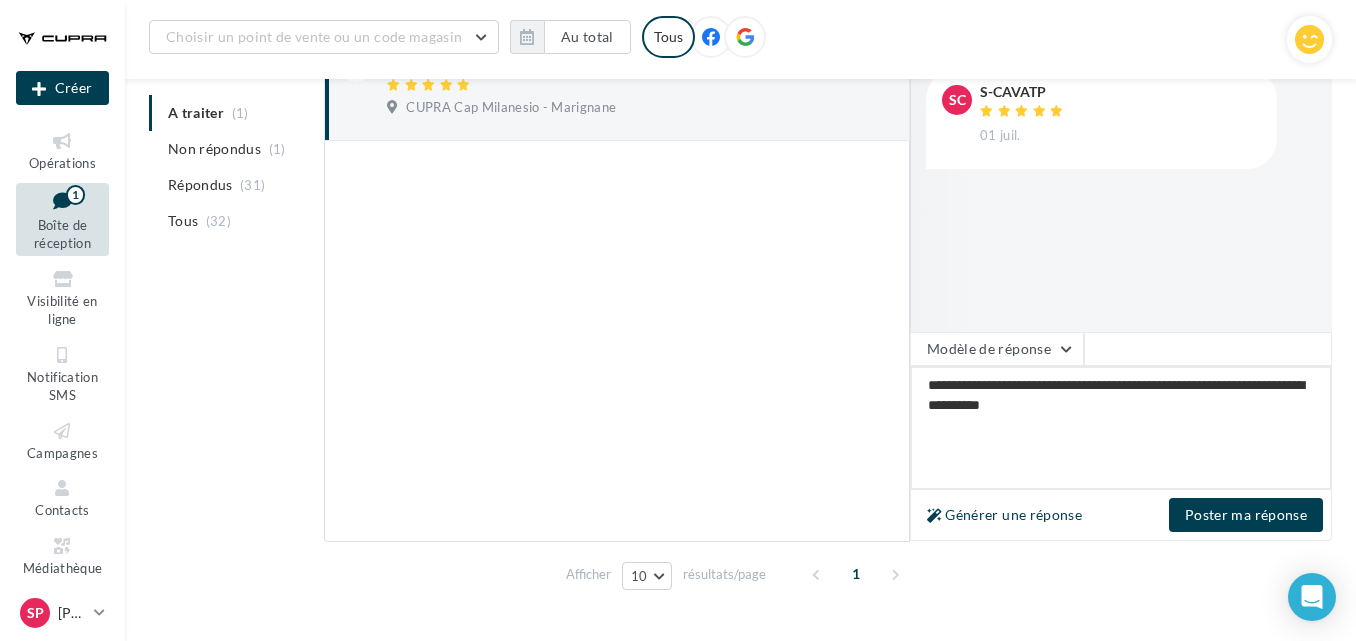 type on "**********" 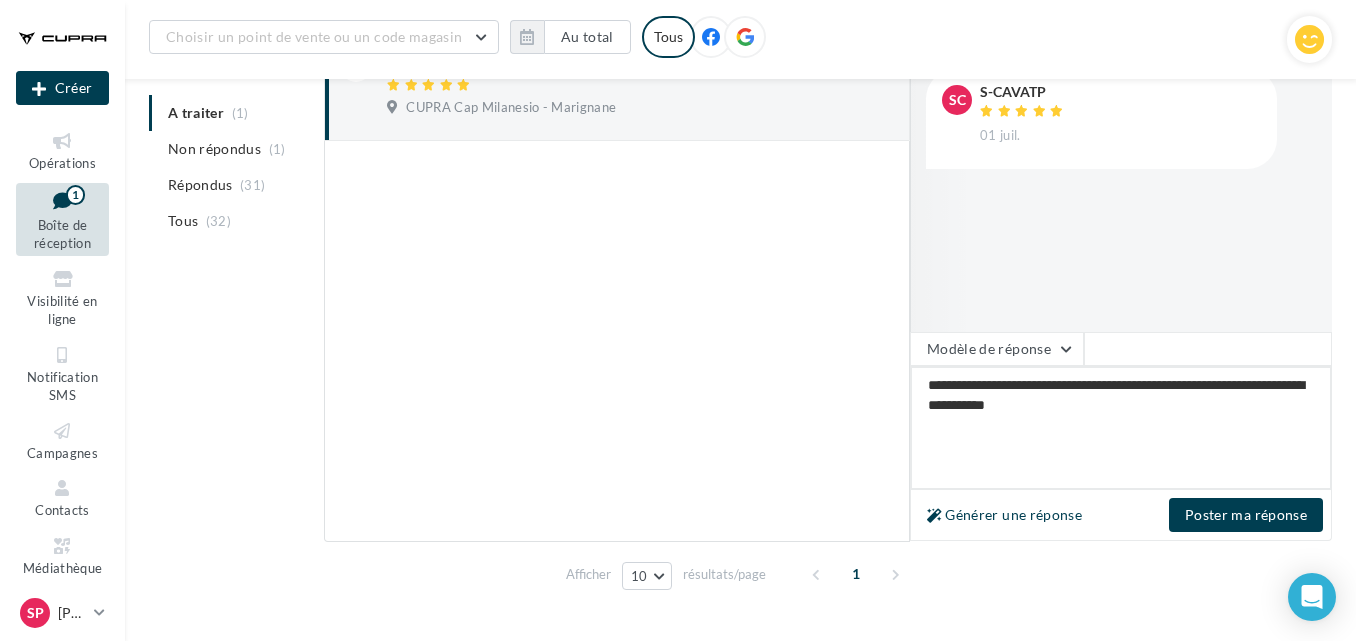 type on "**********" 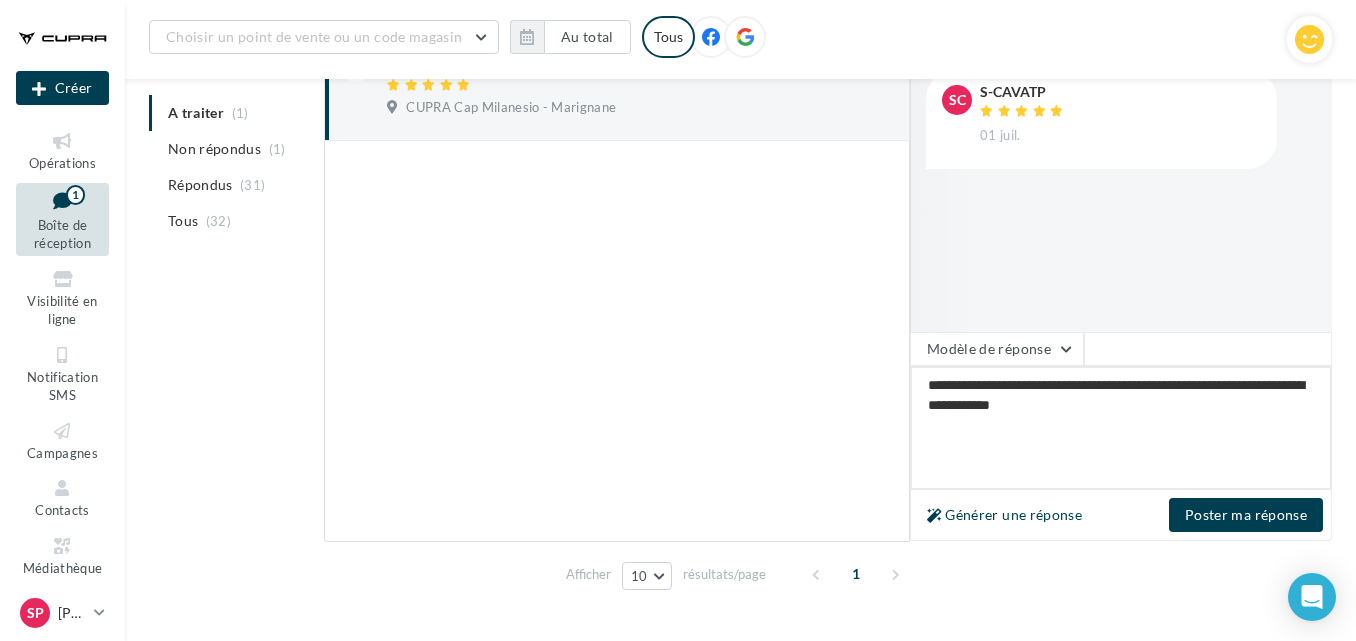 type on "**********" 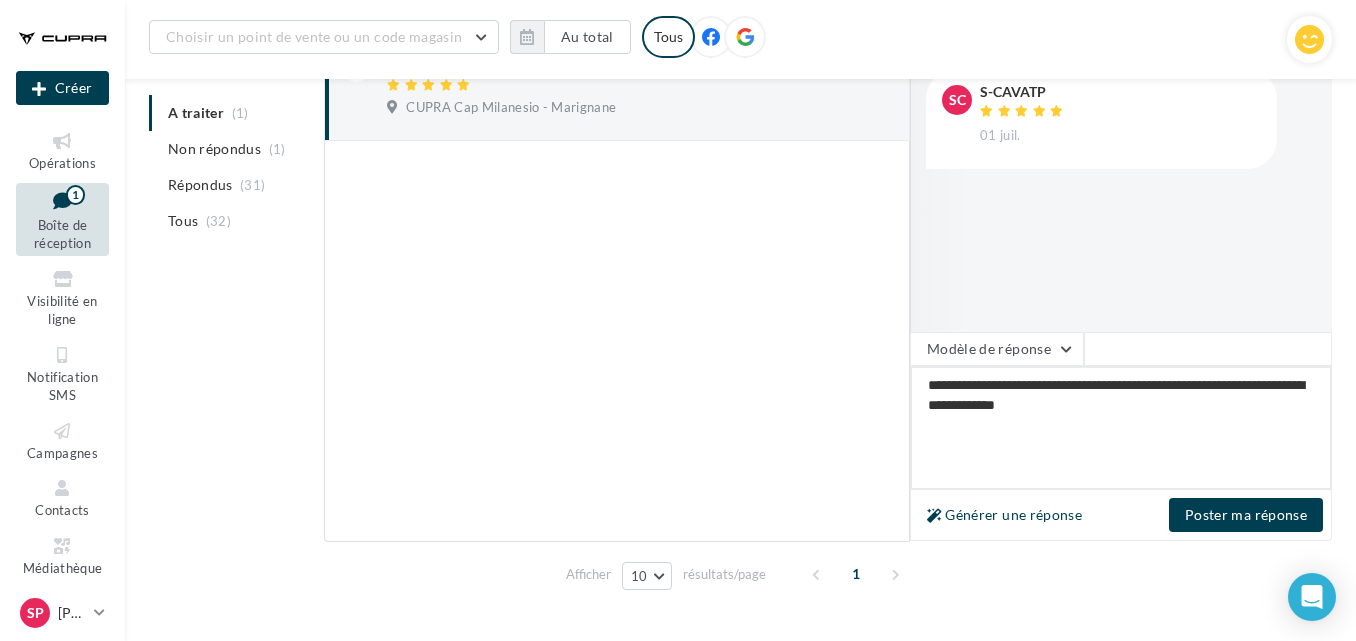 type on "**********" 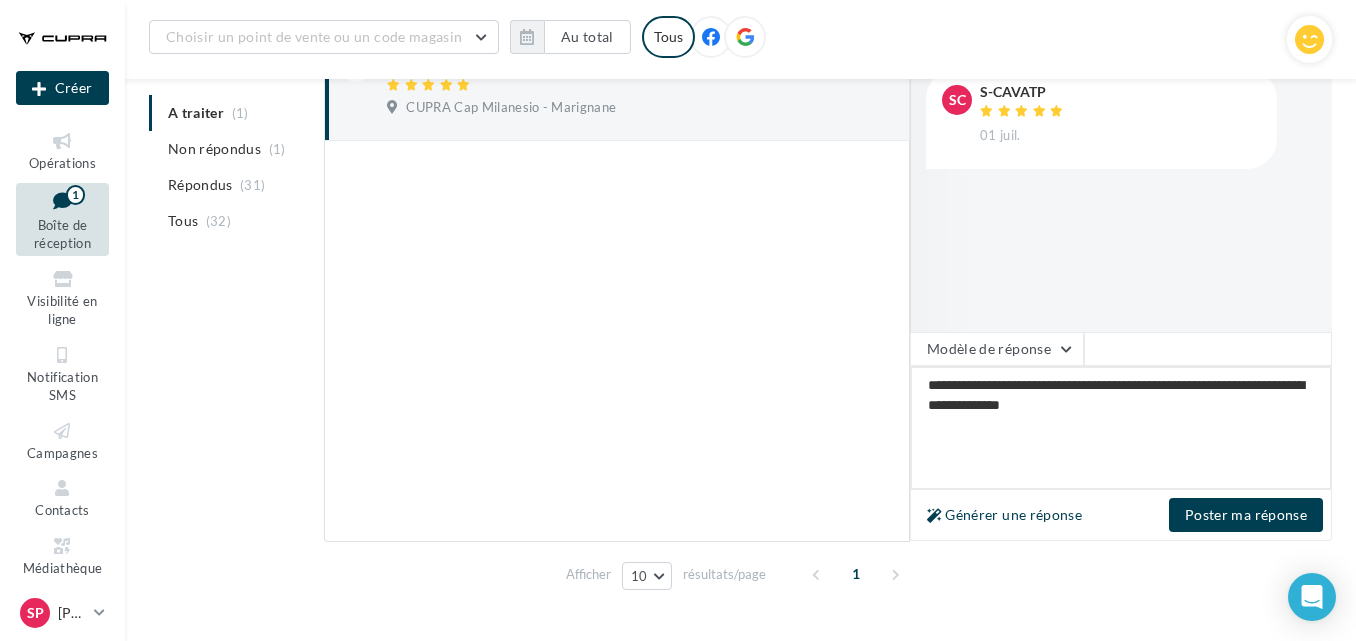 type on "**********" 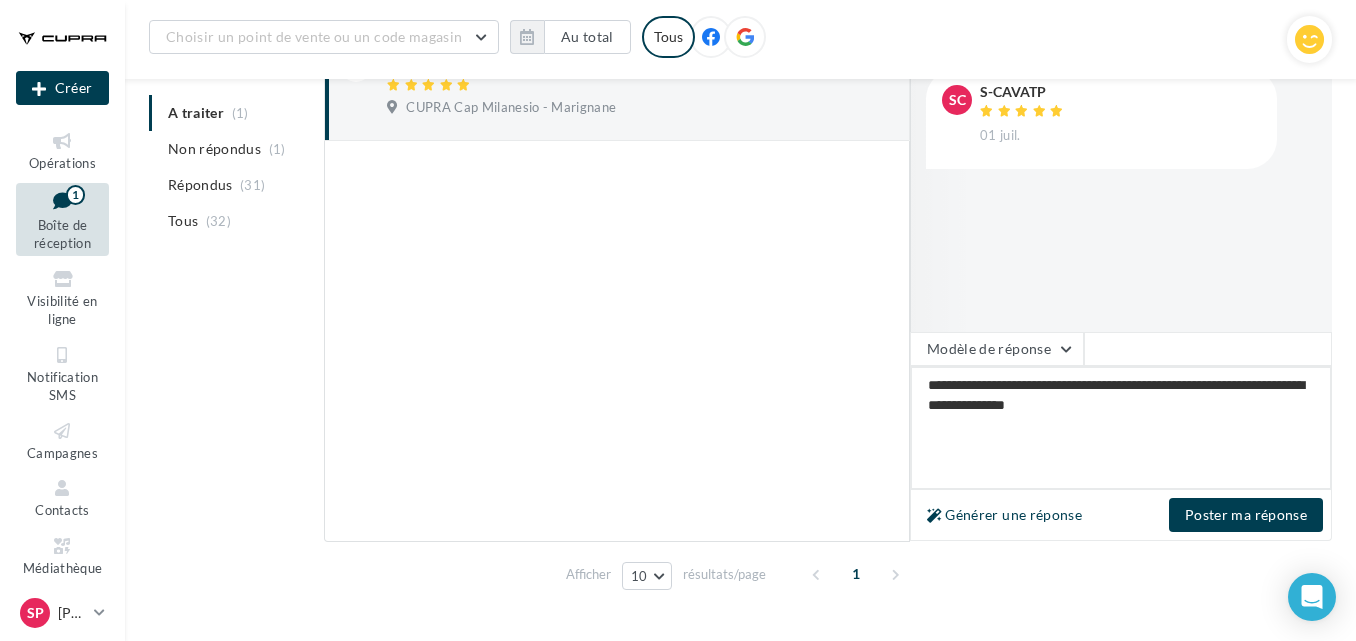 type on "**********" 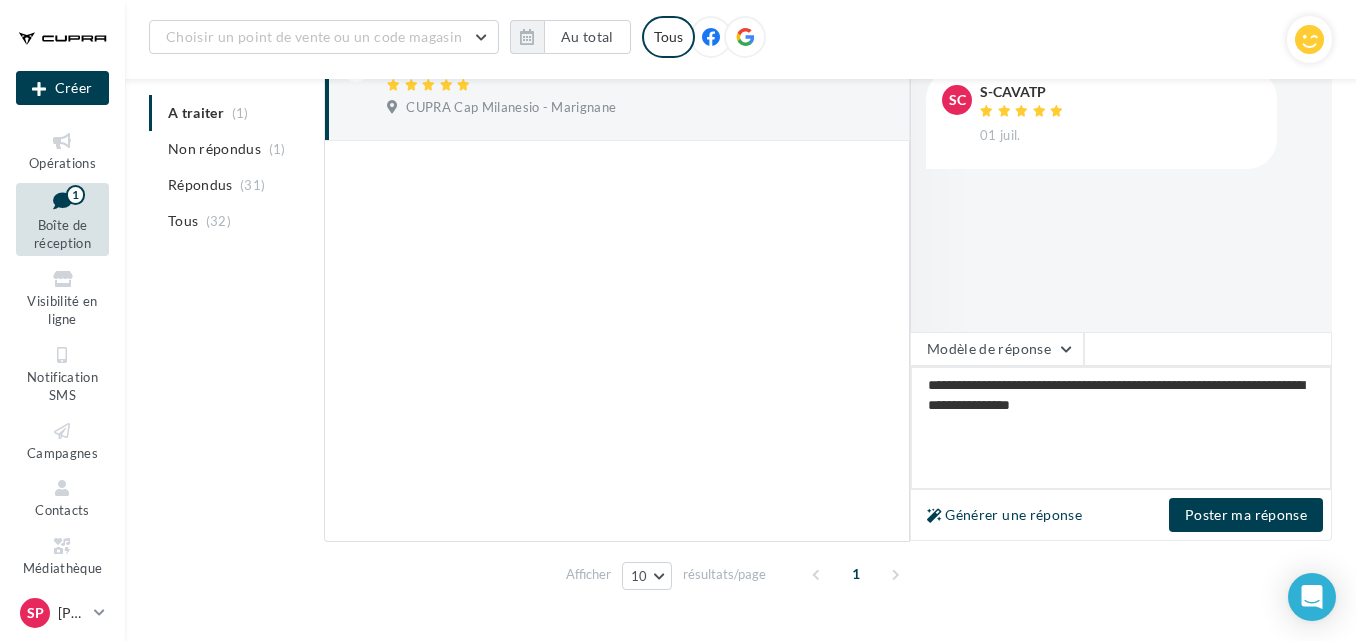 type on "**********" 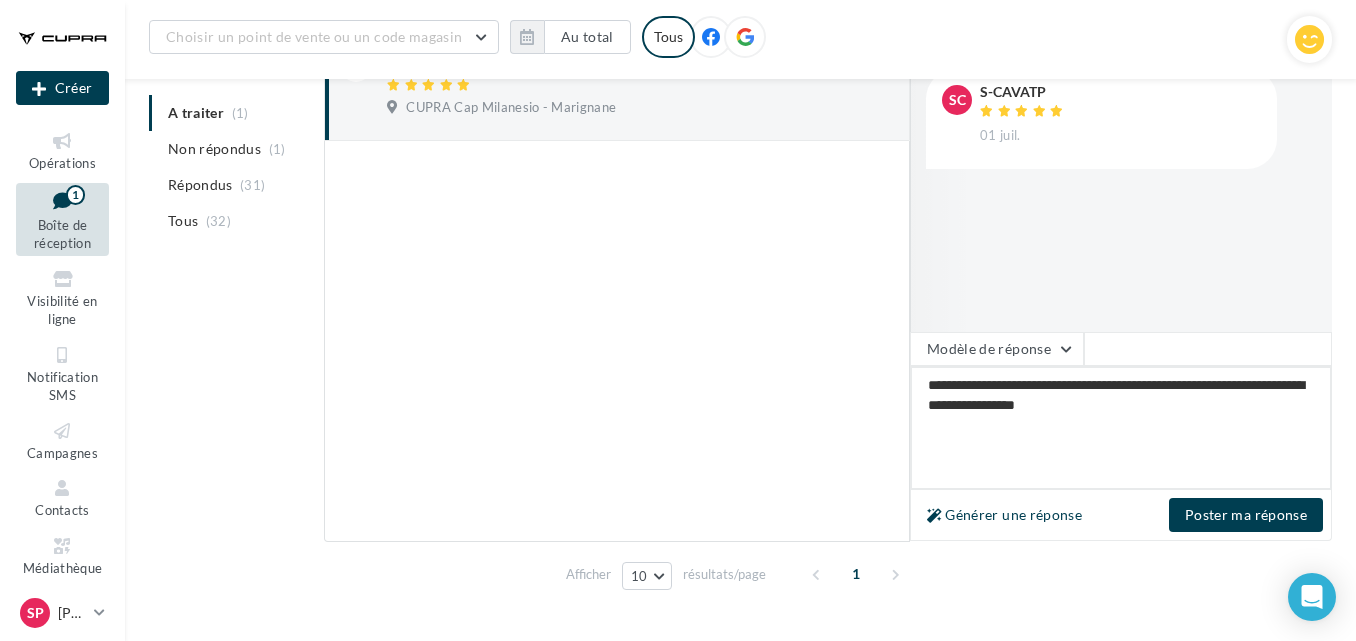 type on "**********" 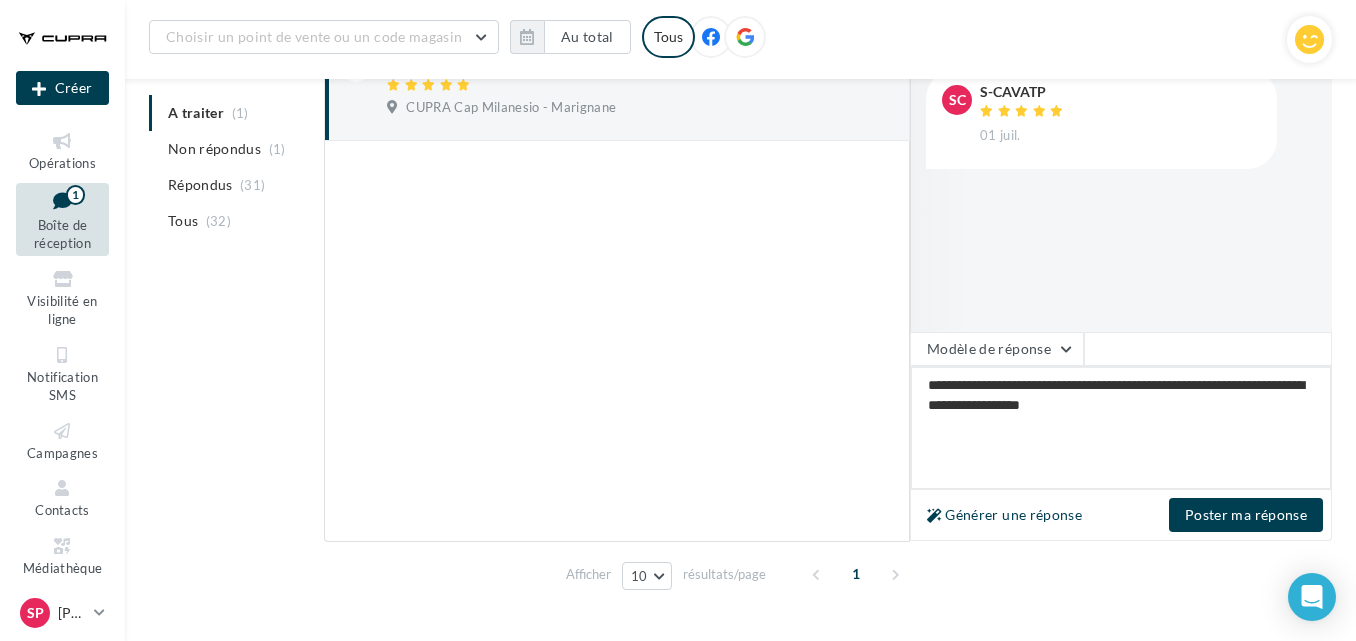 type on "**********" 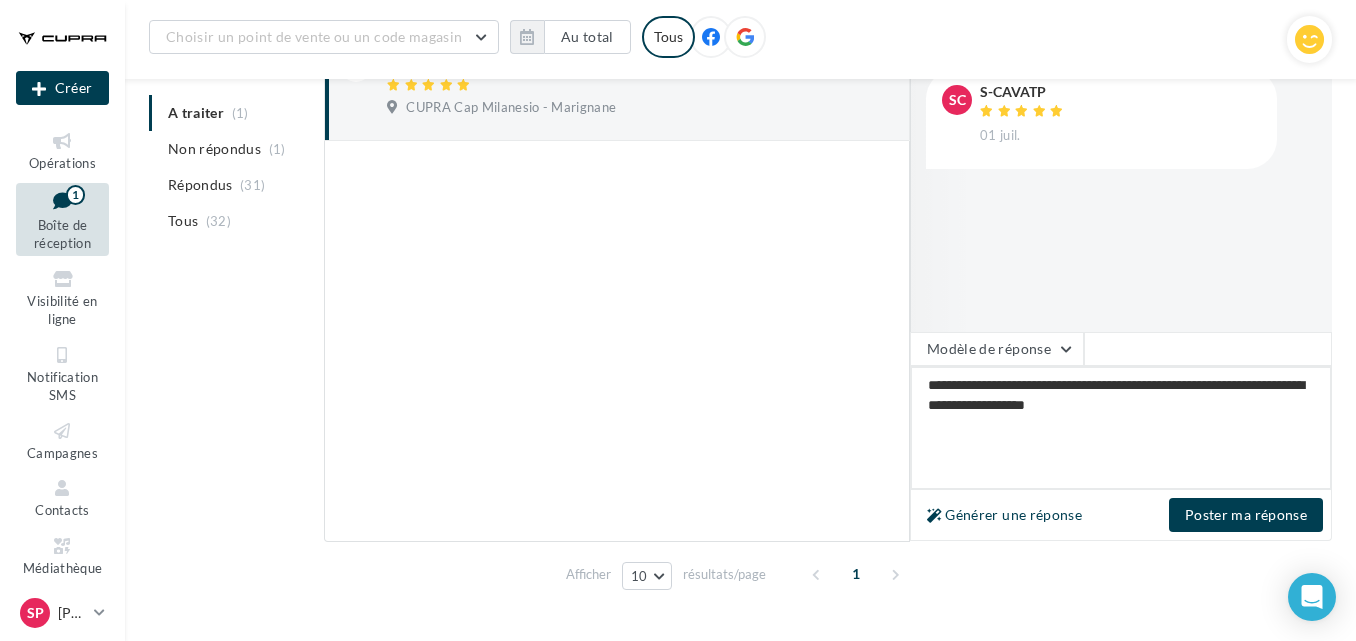 type on "**********" 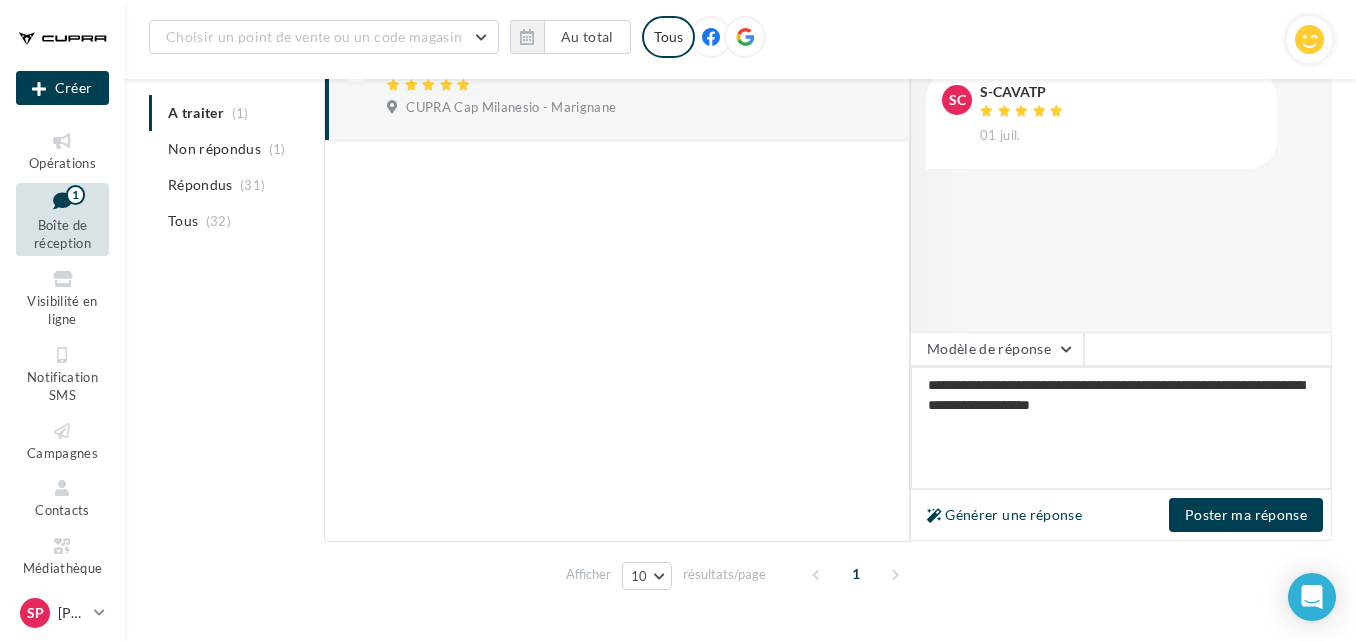 type on "**********" 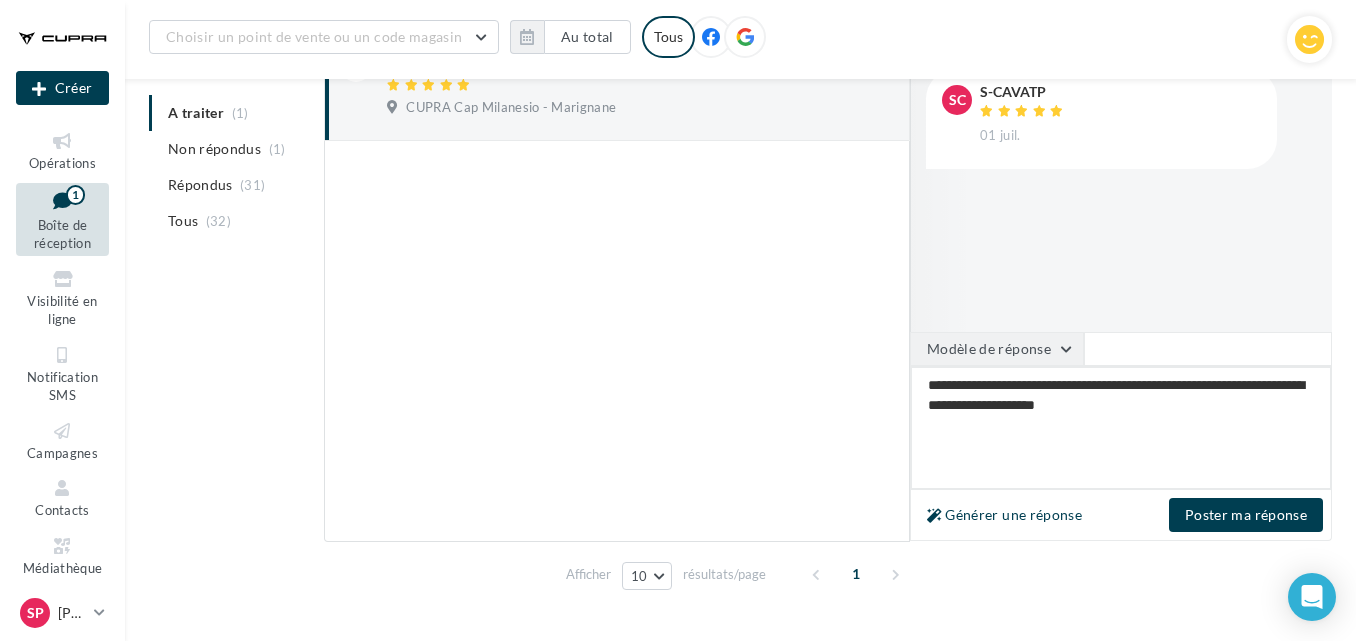 type on "**********" 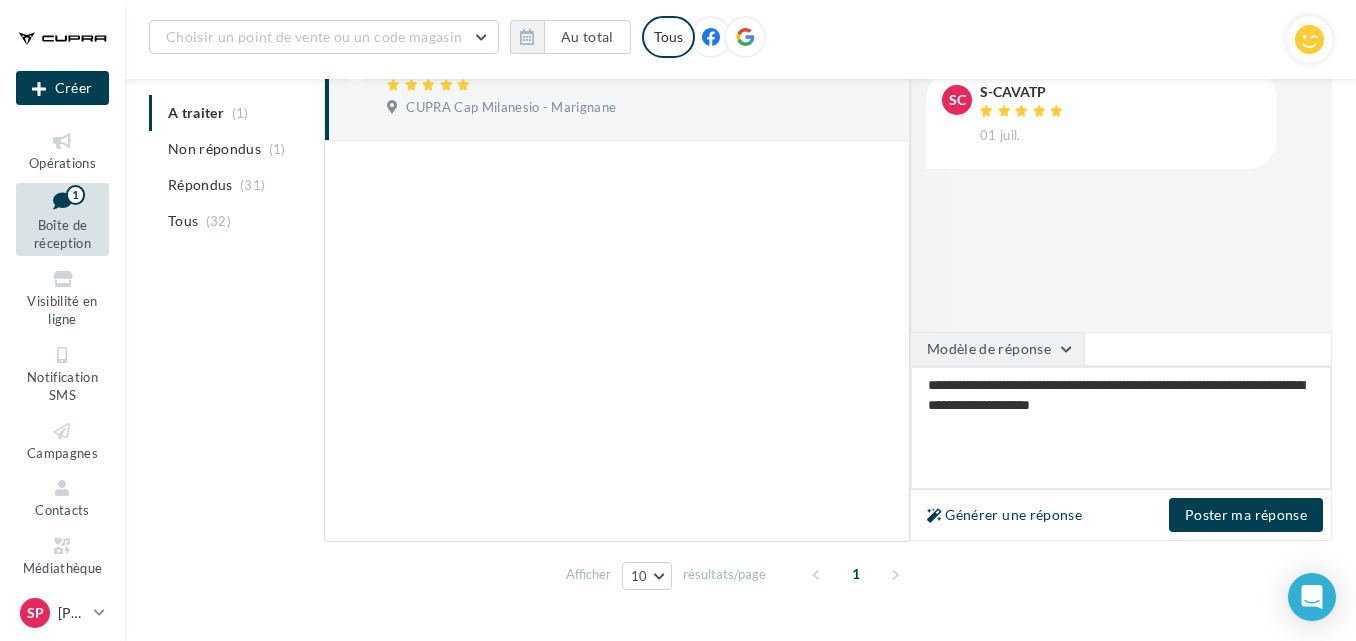 type on "**********" 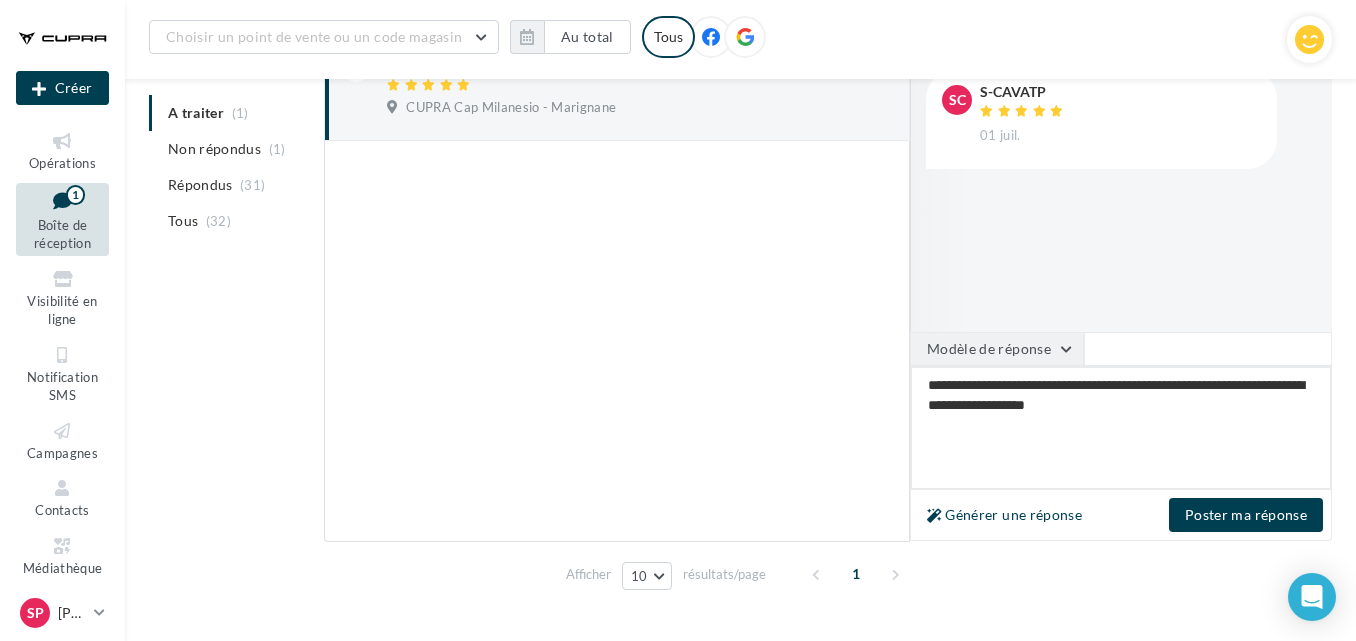 type on "**********" 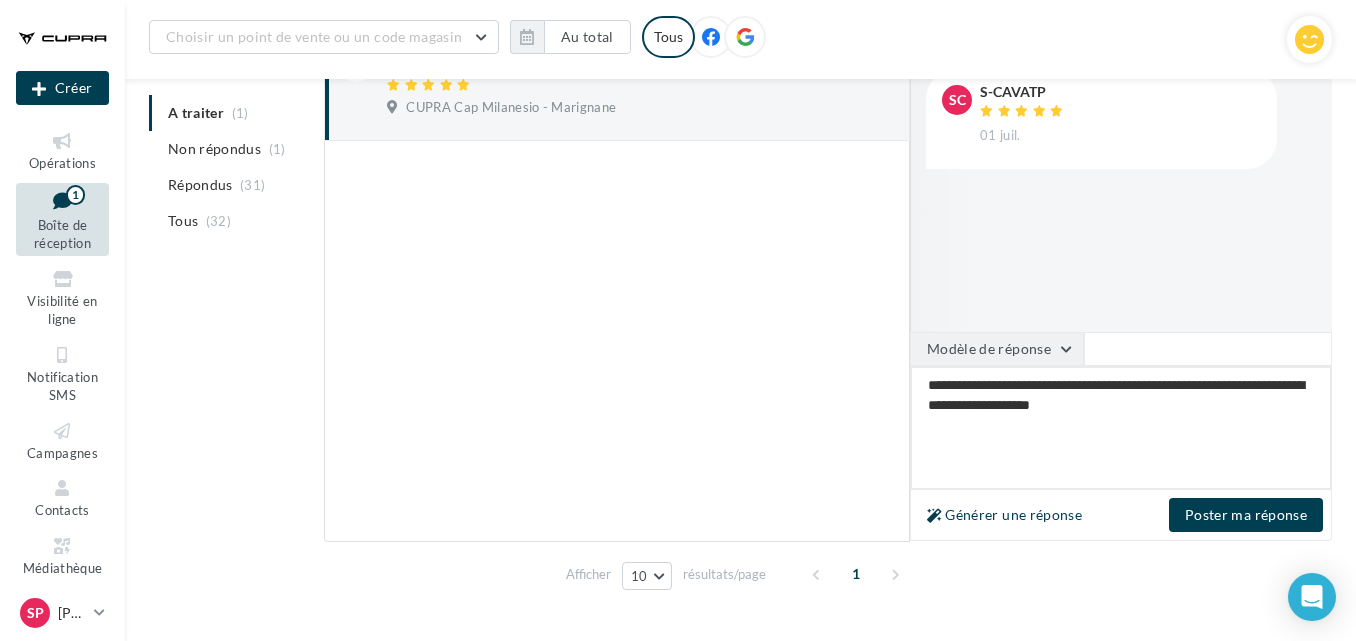 type on "**********" 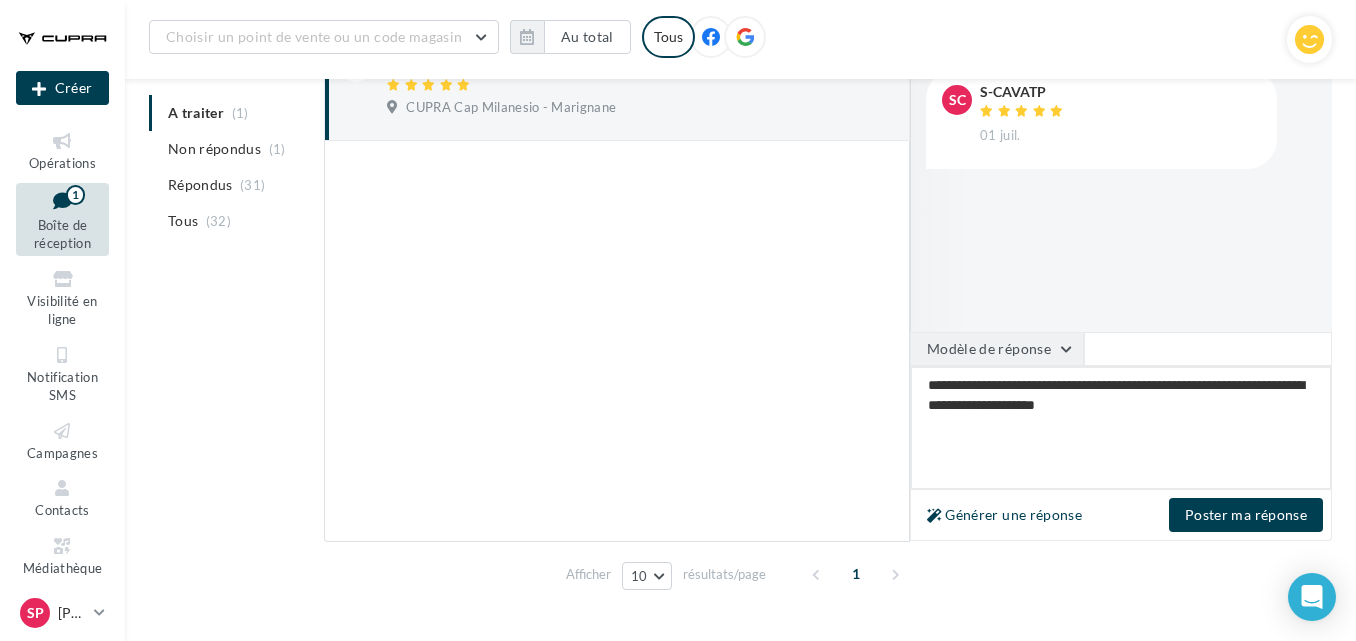 type on "**********" 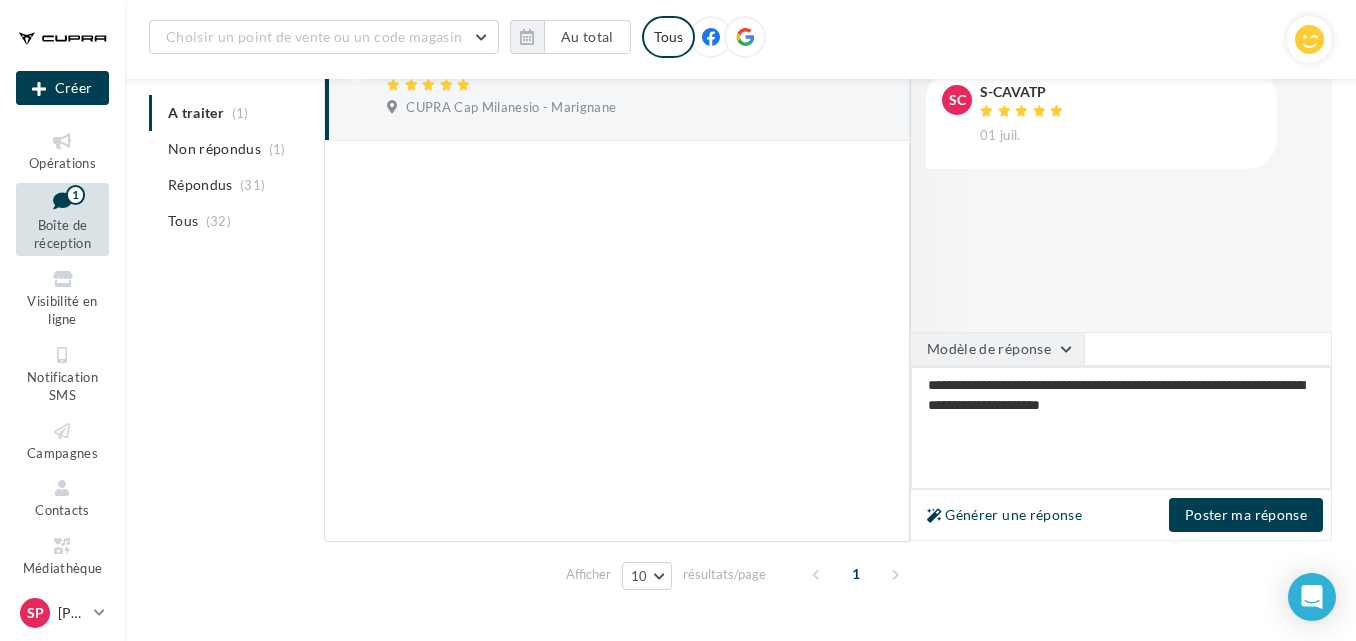 type on "**********" 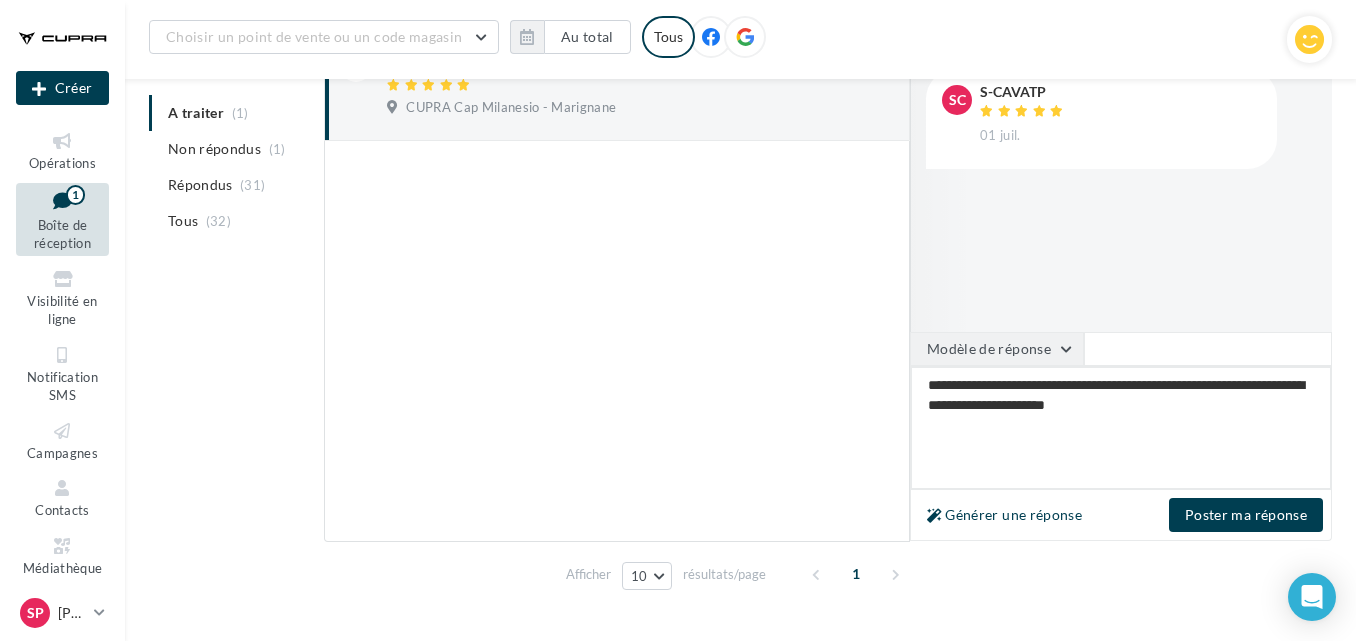 type on "**********" 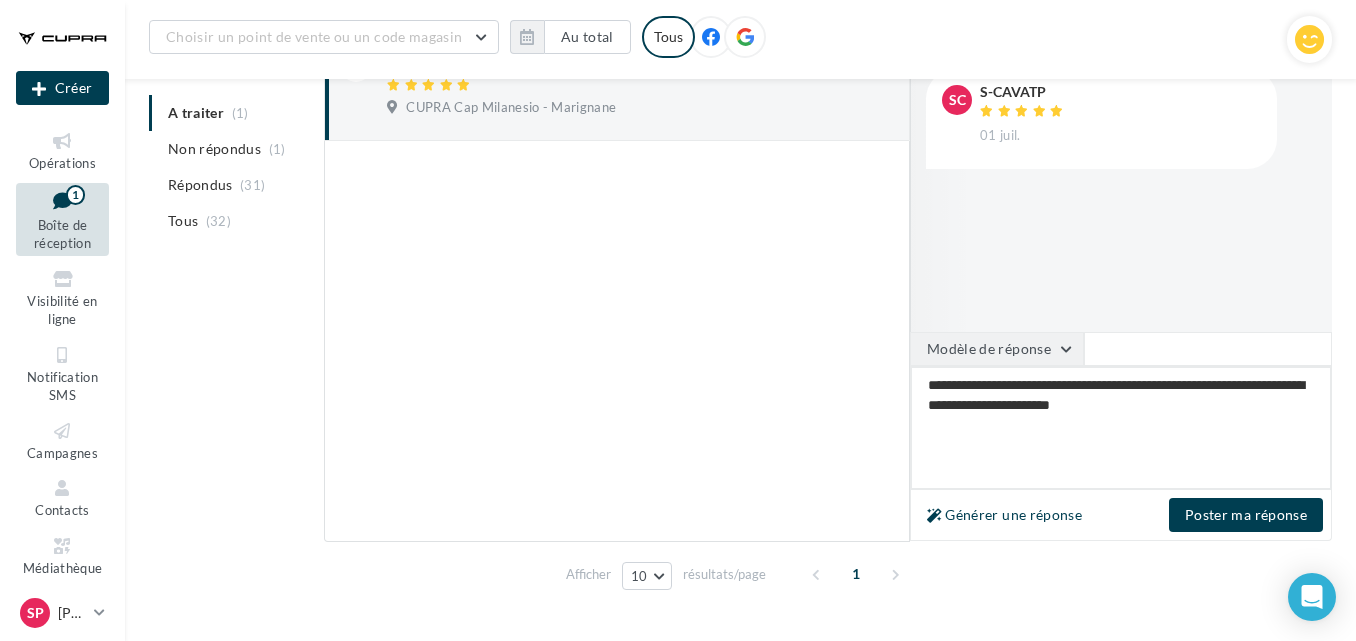 type on "**********" 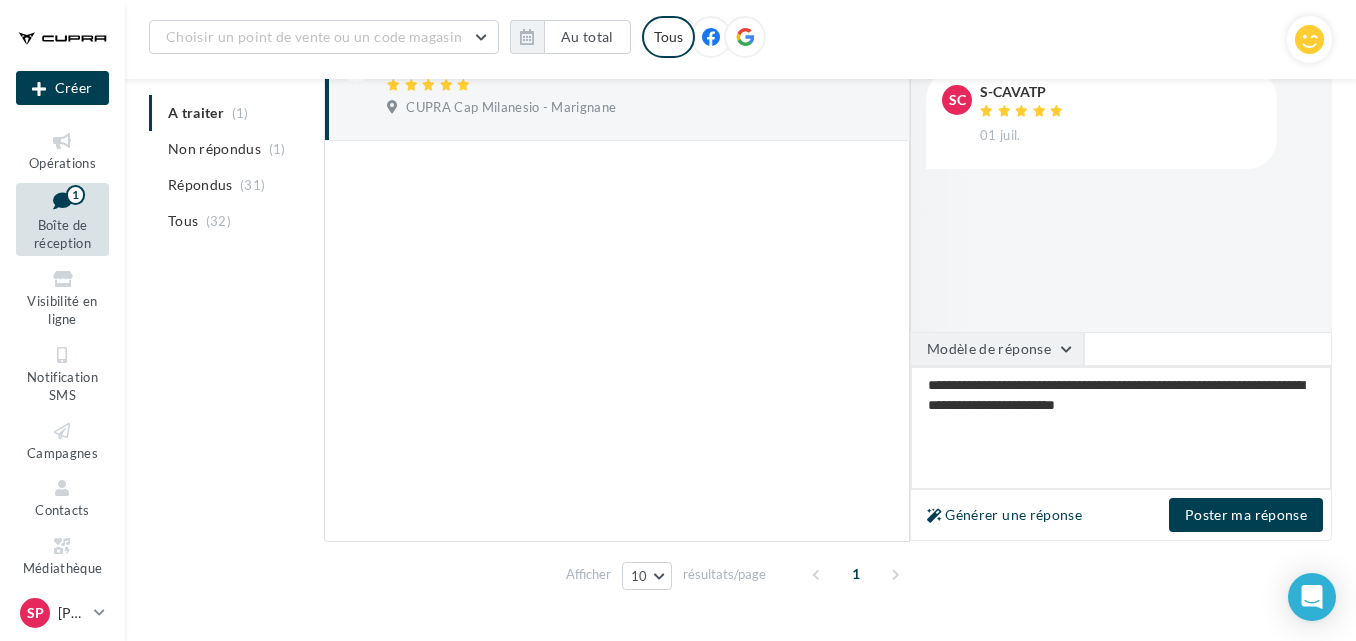 type 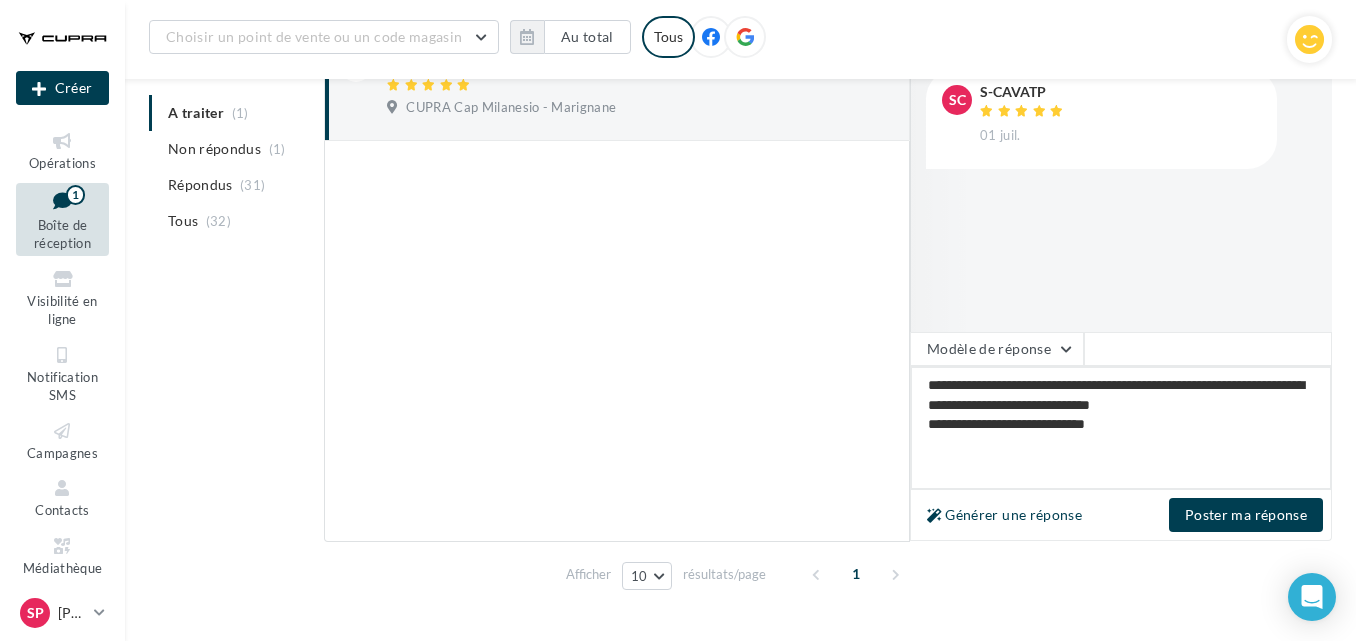 click on "**********" at bounding box center (1121, 428) 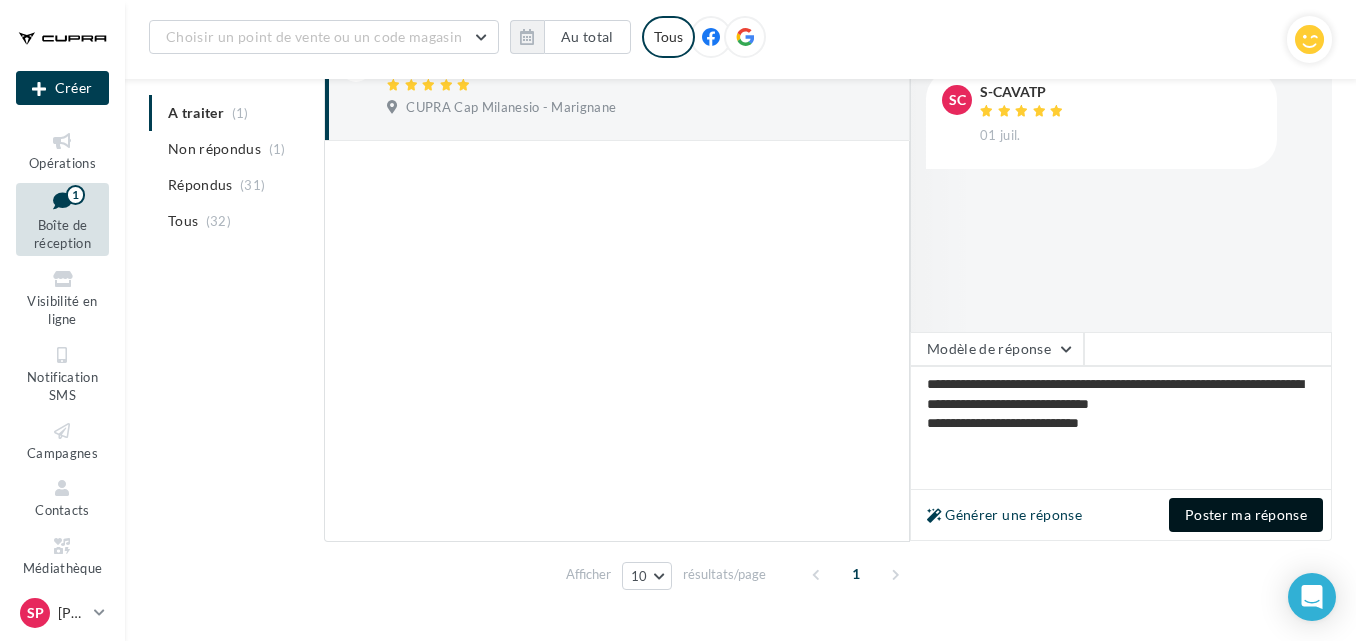click on "Poster ma réponse" at bounding box center [1246, 515] 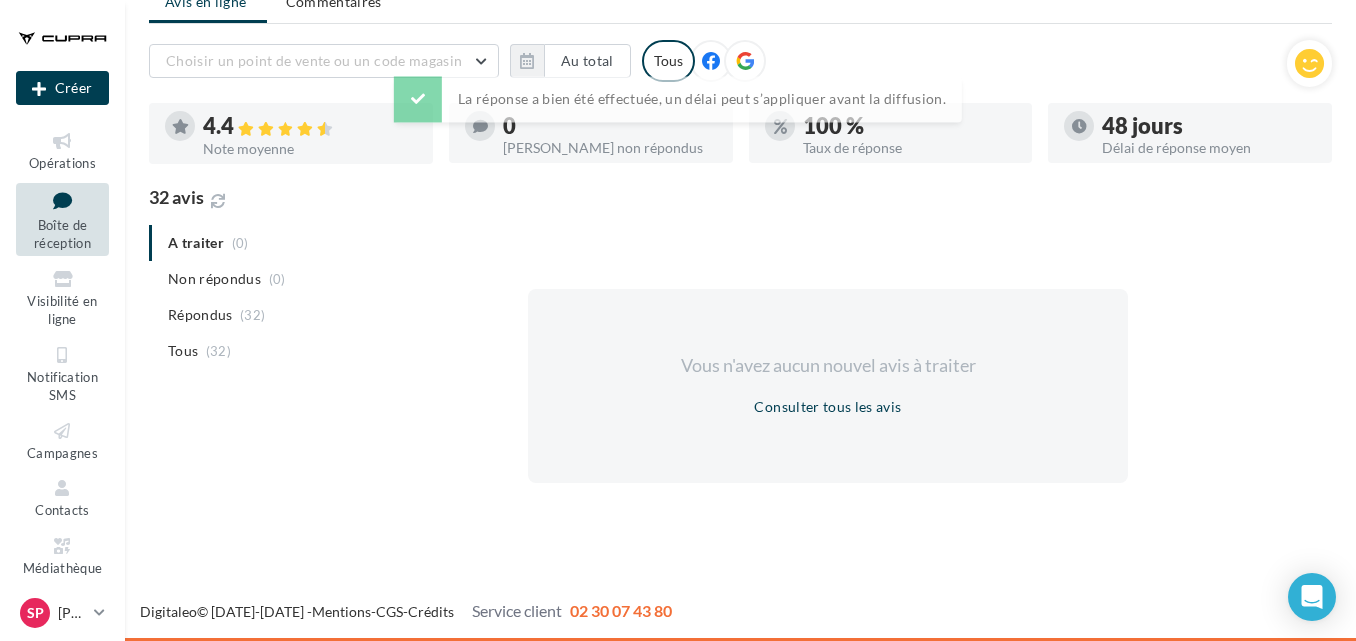 scroll, scrollTop: 86, scrollLeft: 0, axis: vertical 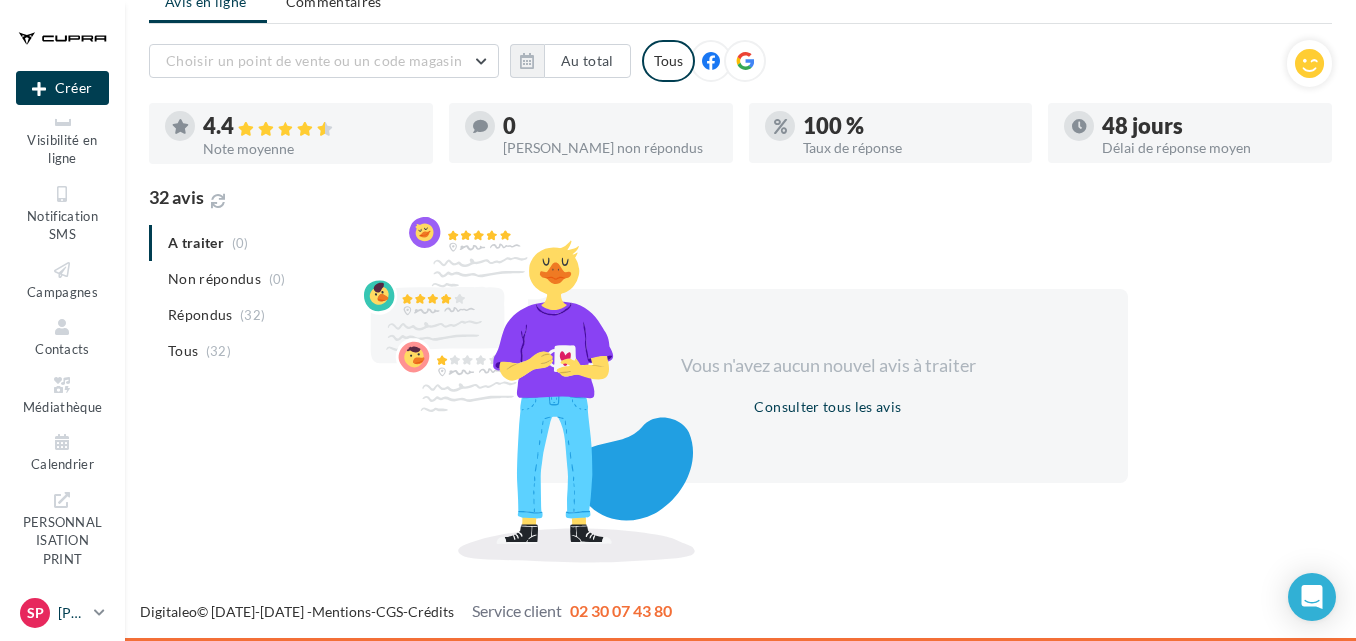 click at bounding box center (99, 612) 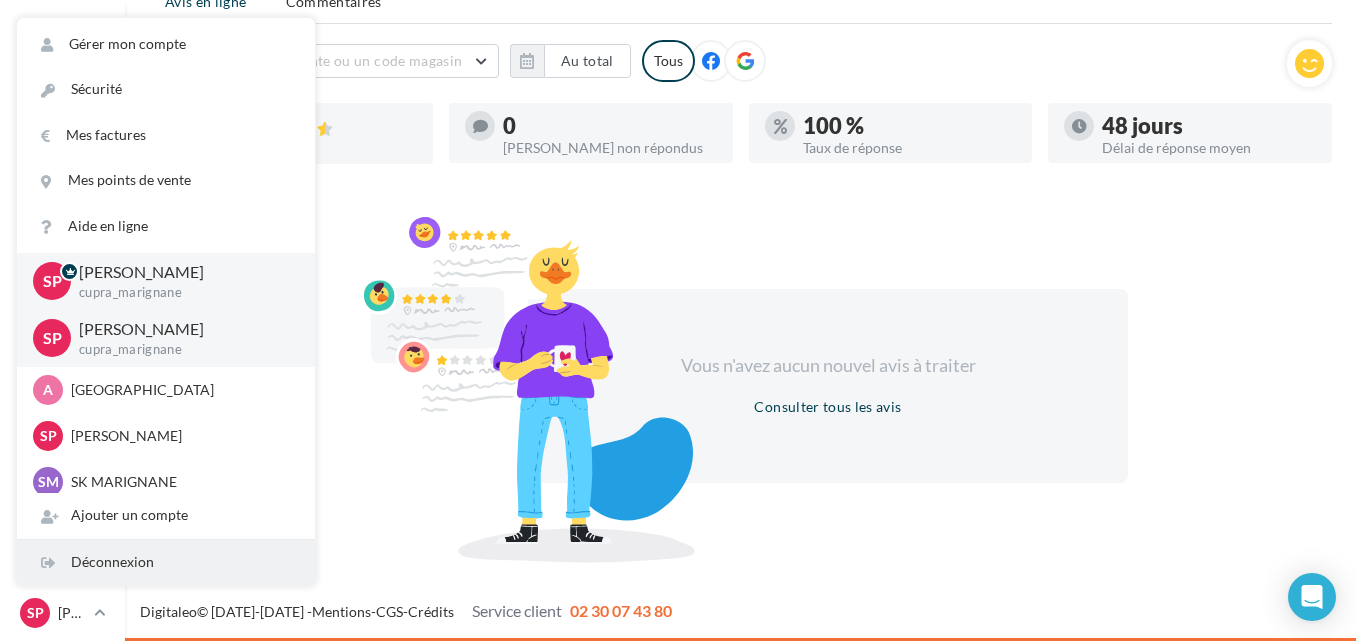 click on "Déconnexion" at bounding box center [166, 562] 